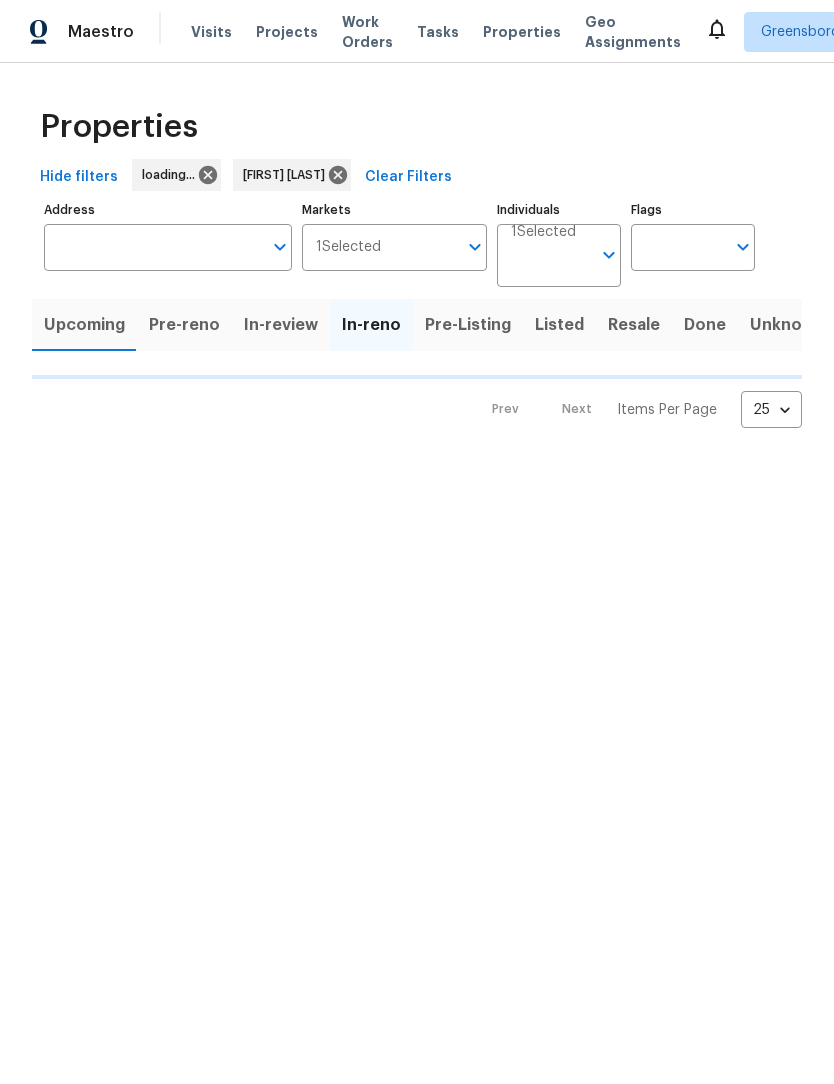 scroll, scrollTop: 0, scrollLeft: 0, axis: both 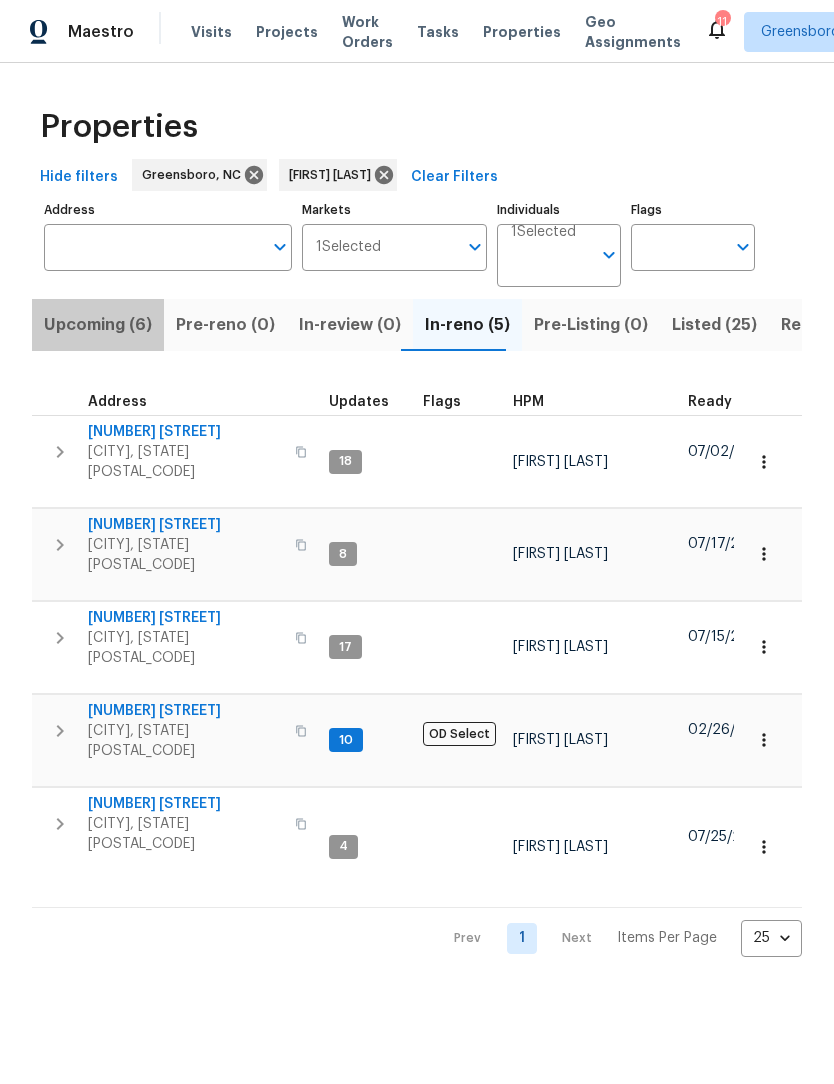 click on "Upcoming (6)" at bounding box center (98, 325) 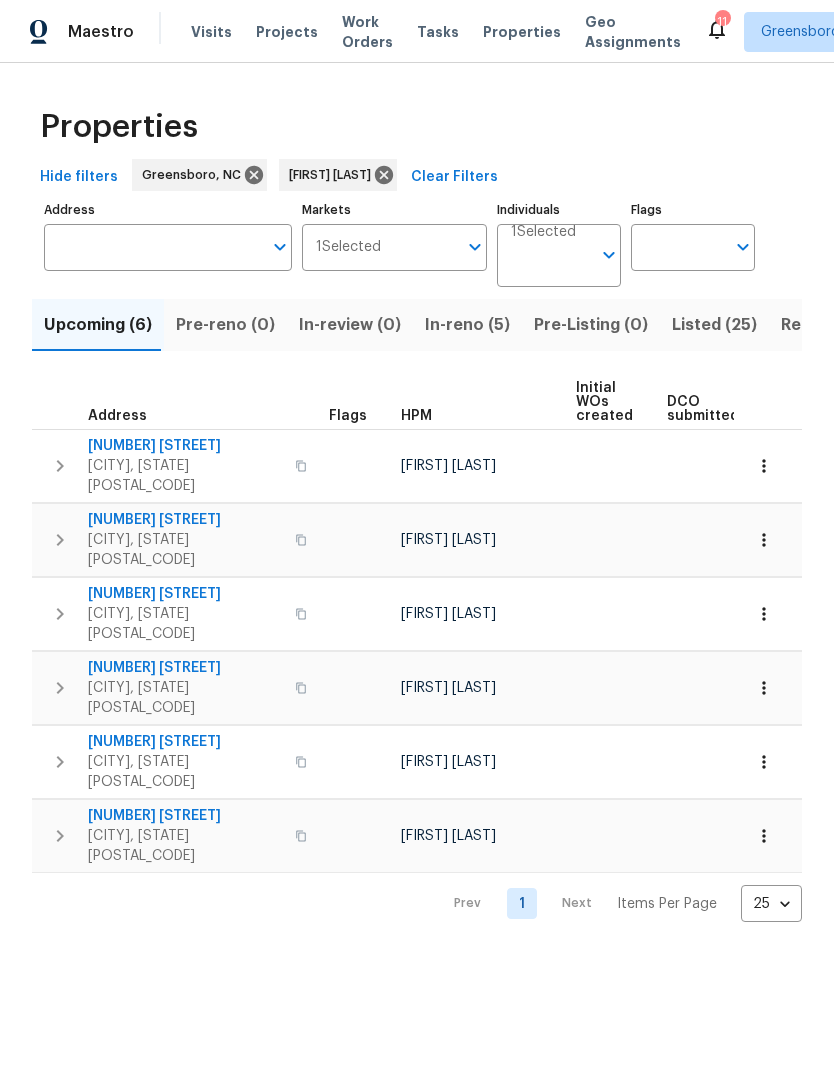 click on "In-reno (5)" at bounding box center [467, 325] 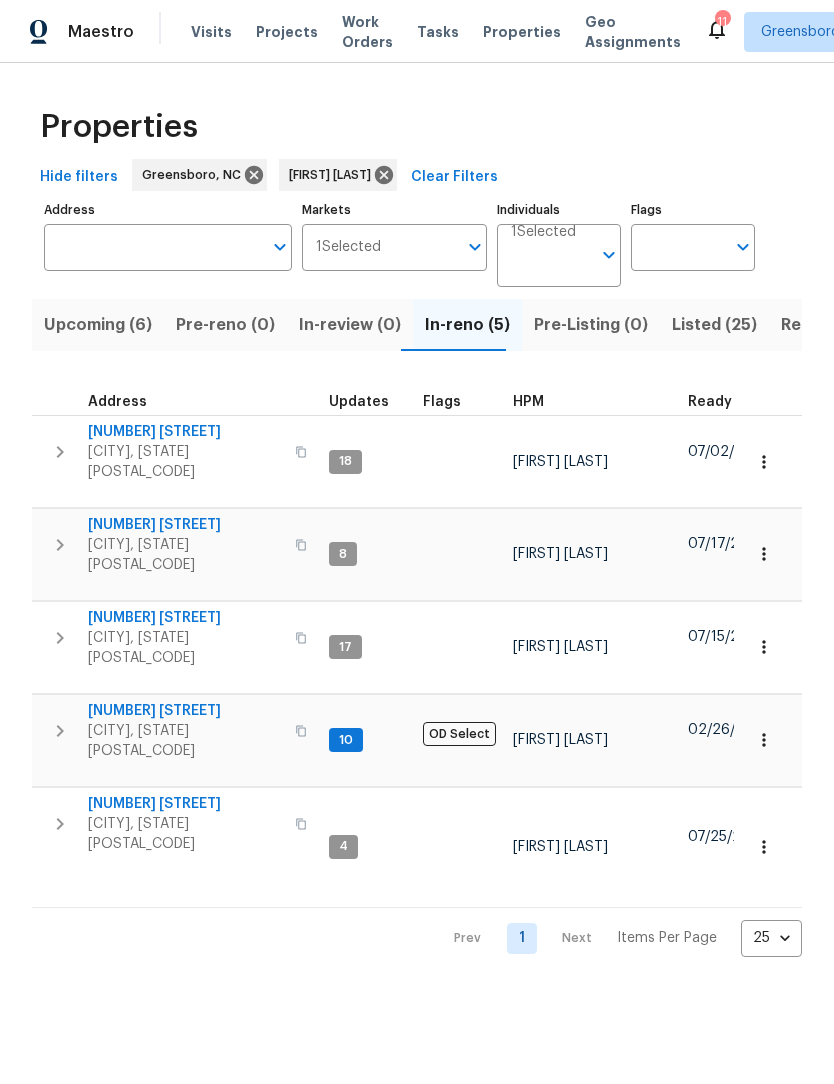 click on "2816 Cypress Park Rd" at bounding box center [185, 432] 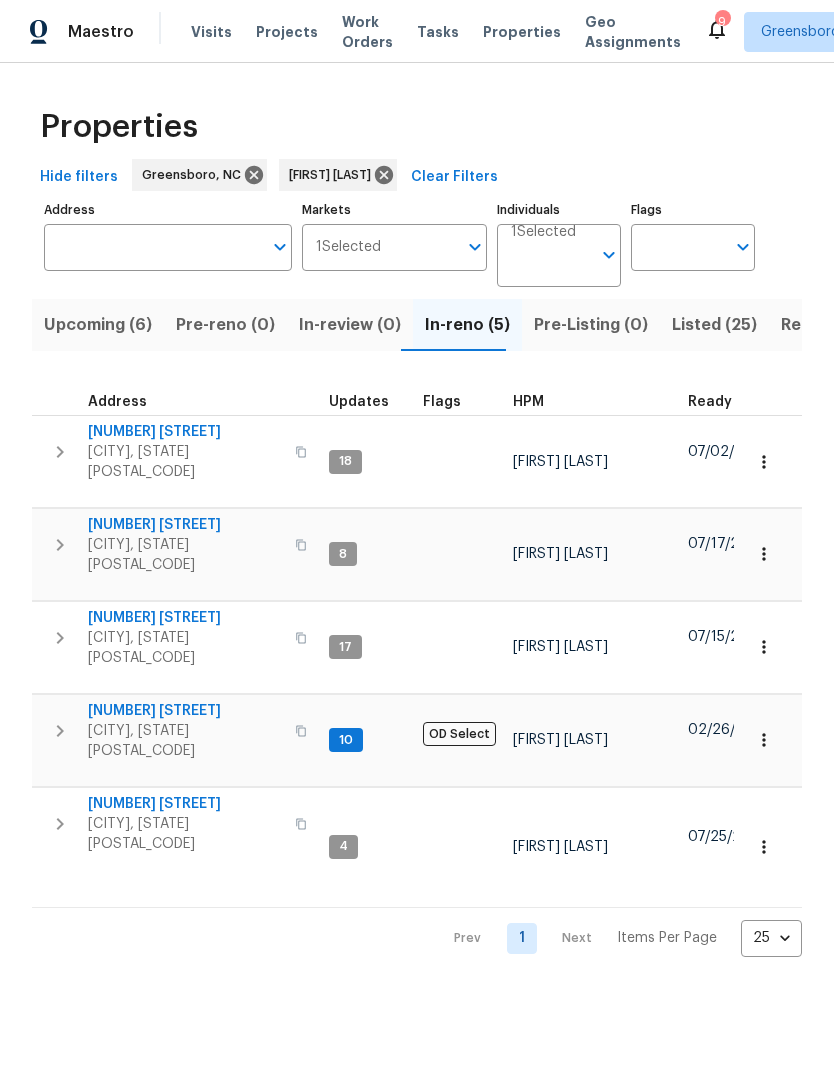 click on "6880 Ironwood Cir" at bounding box center [185, 525] 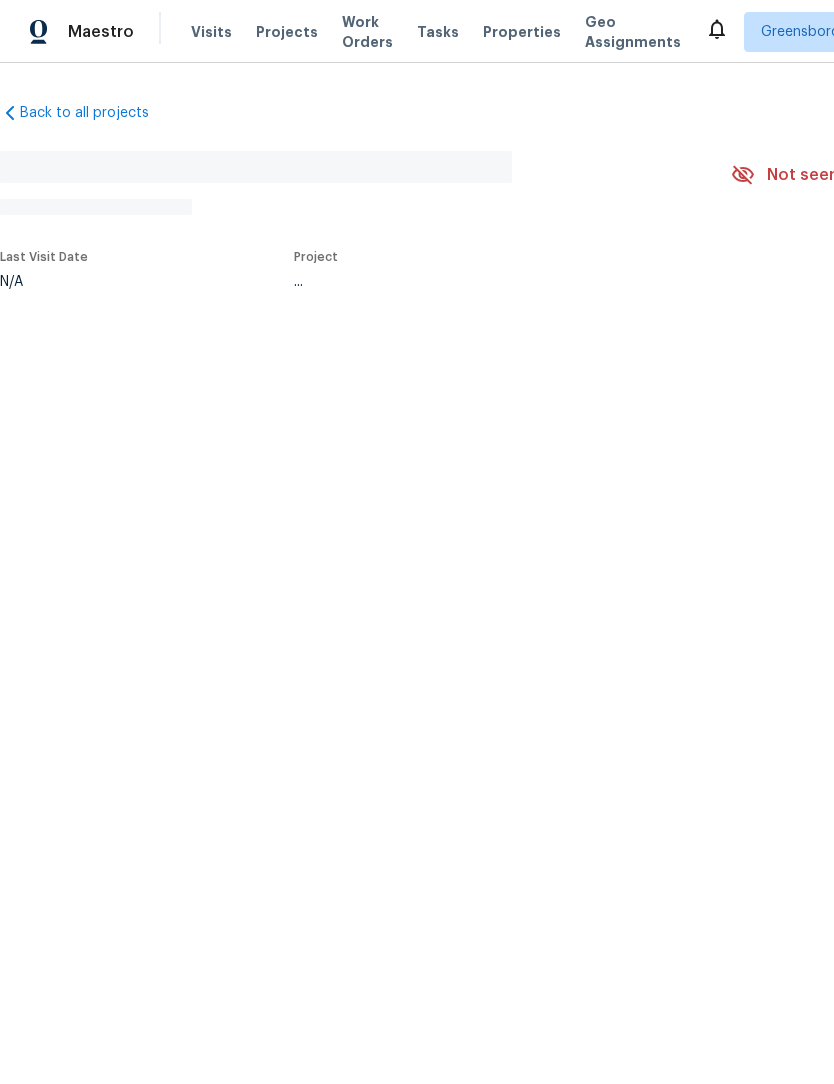 scroll, scrollTop: 0, scrollLeft: 0, axis: both 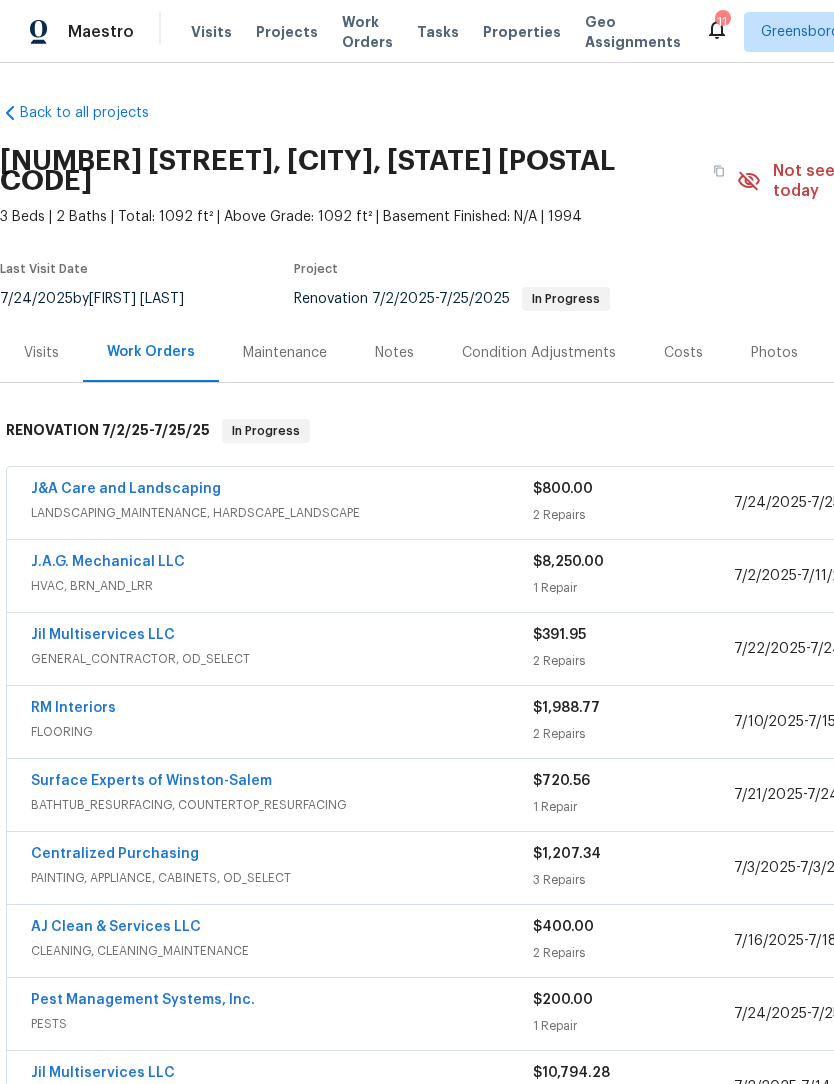 click on "Jil Multiservices LLC" at bounding box center (103, 635) 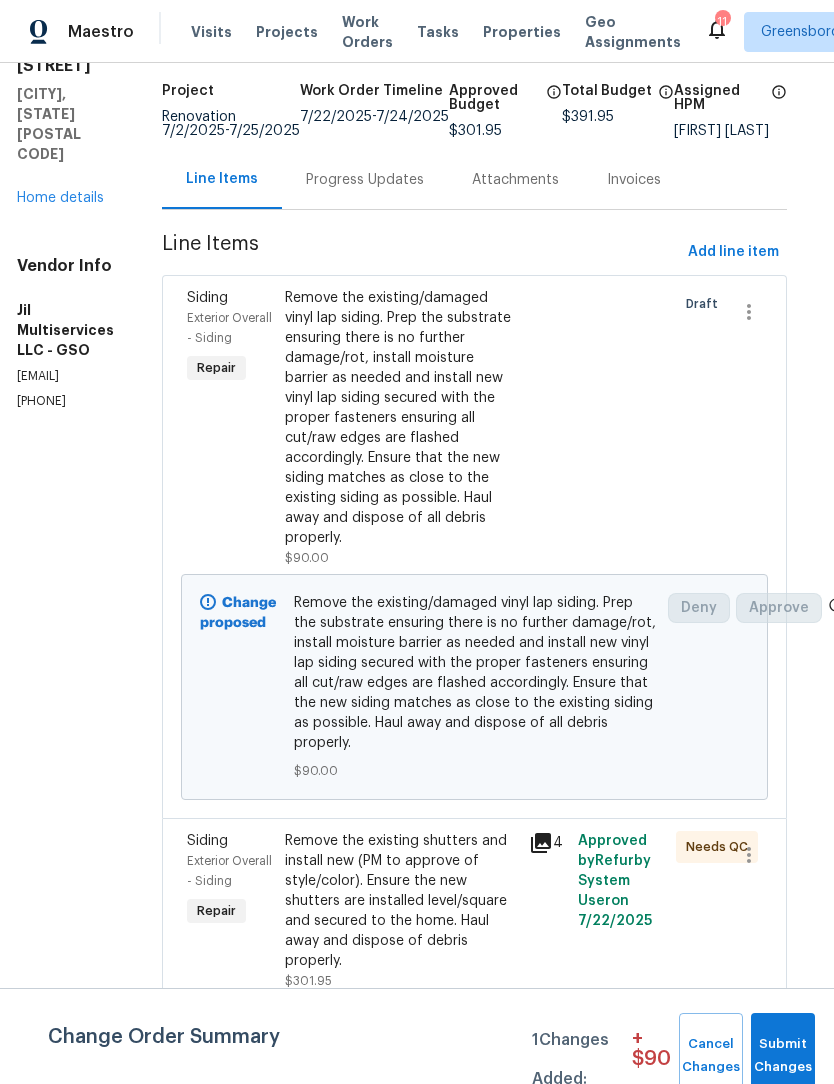 scroll, scrollTop: 156, scrollLeft: 15, axis: both 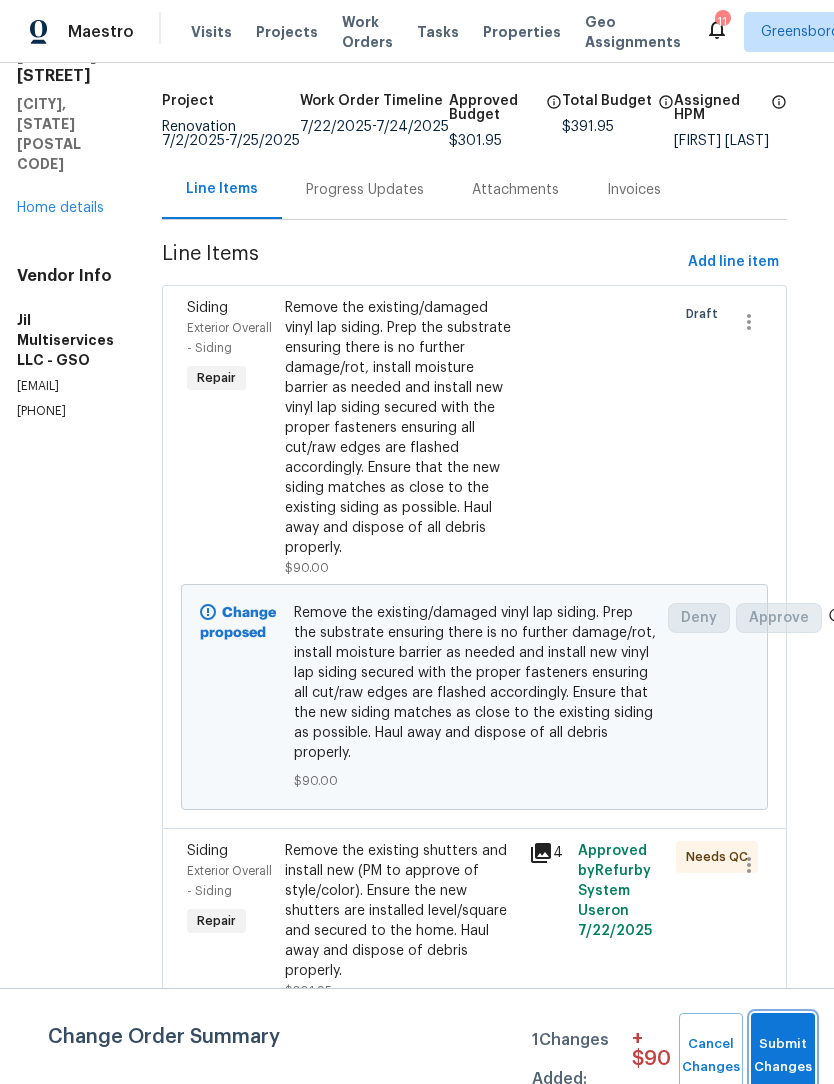 click on "Submit Changes" at bounding box center (783, 1056) 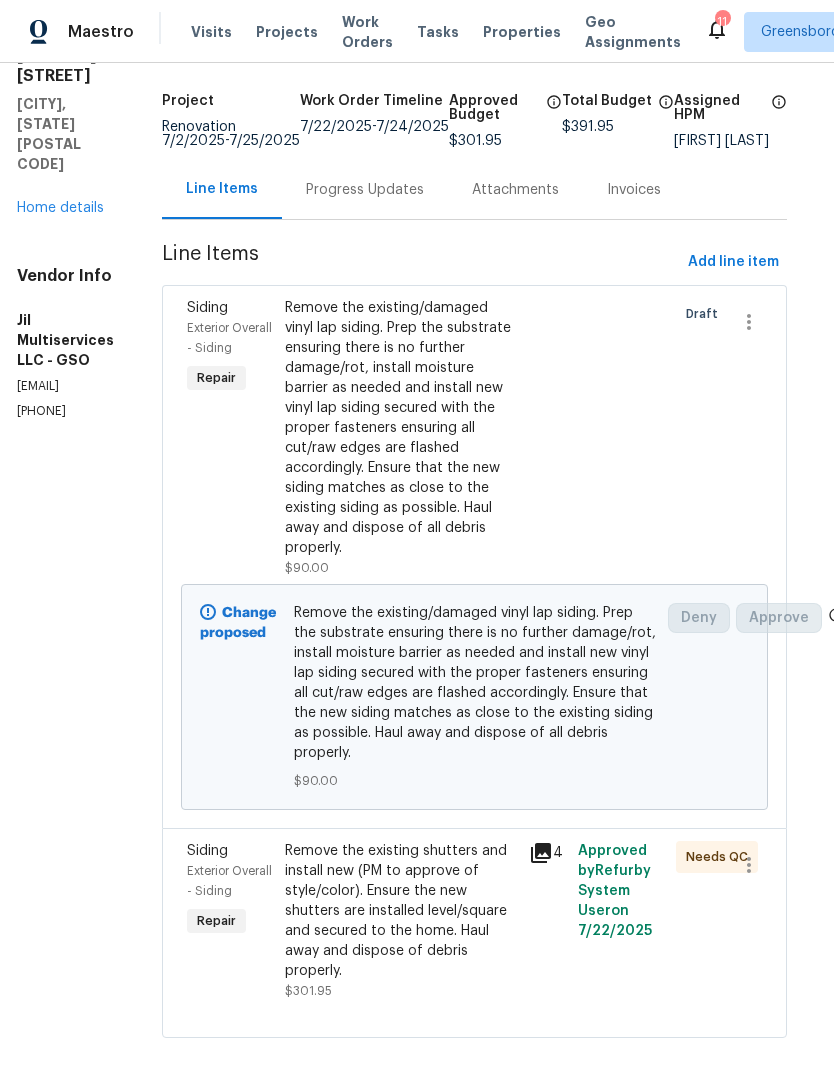 scroll, scrollTop: 0, scrollLeft: 0, axis: both 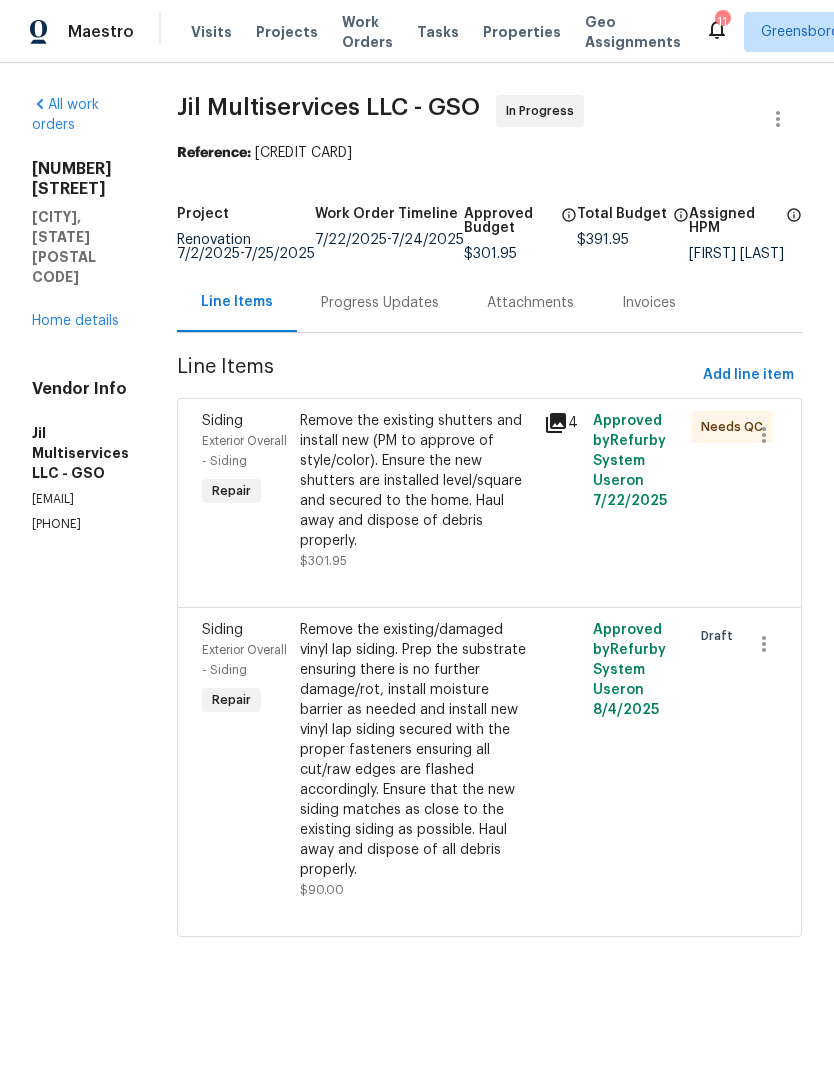 click on "Assigned HPM Ken Romain" at bounding box center [745, 234] 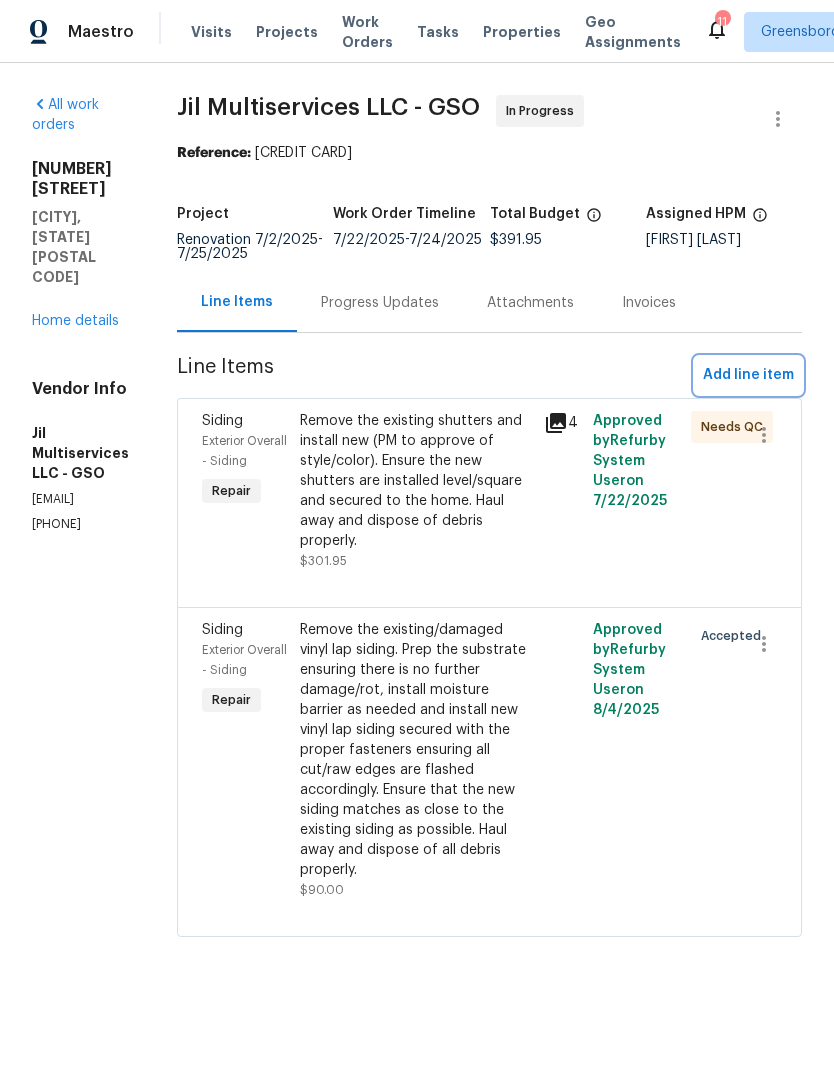 click on "Add line item" at bounding box center (748, 375) 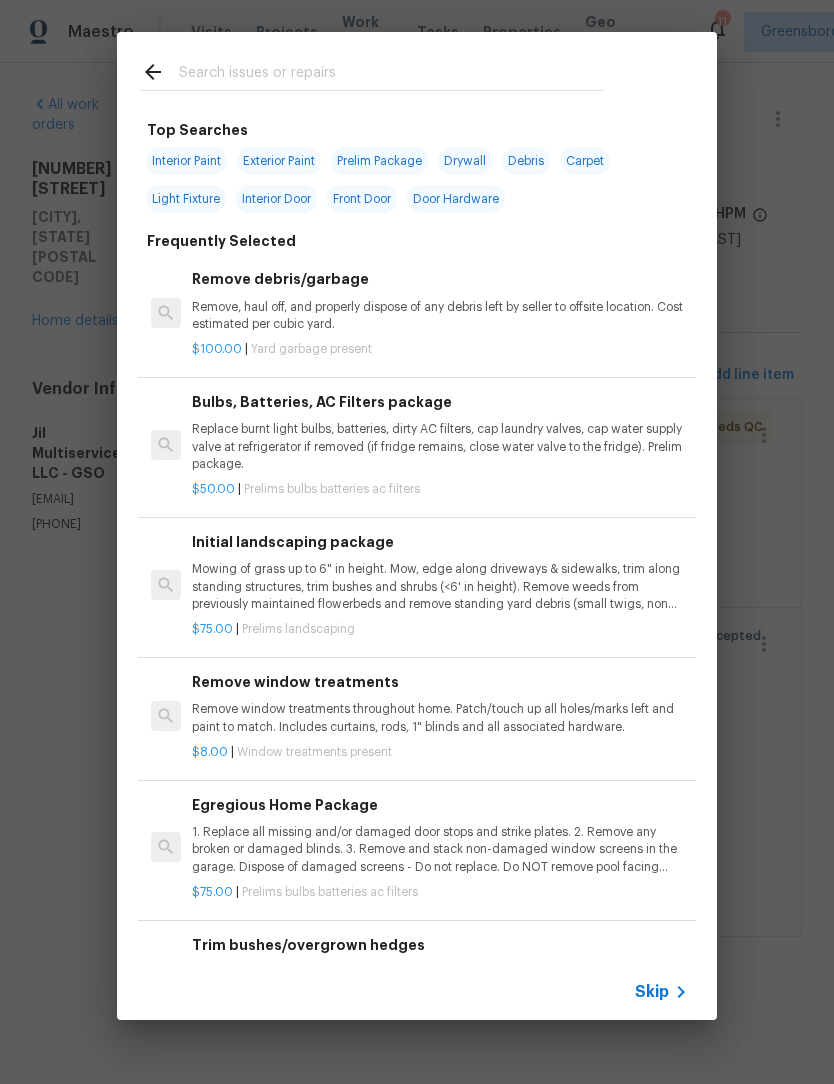 click at bounding box center [391, 75] 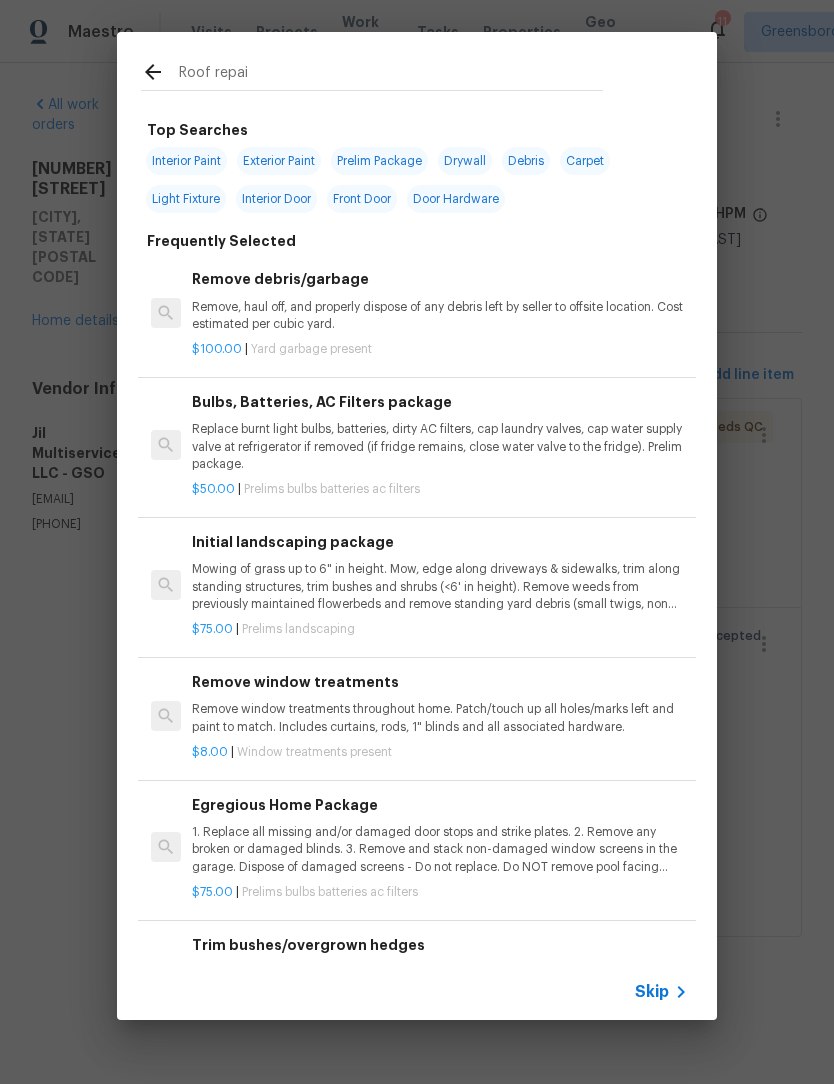 type on "Roof repair" 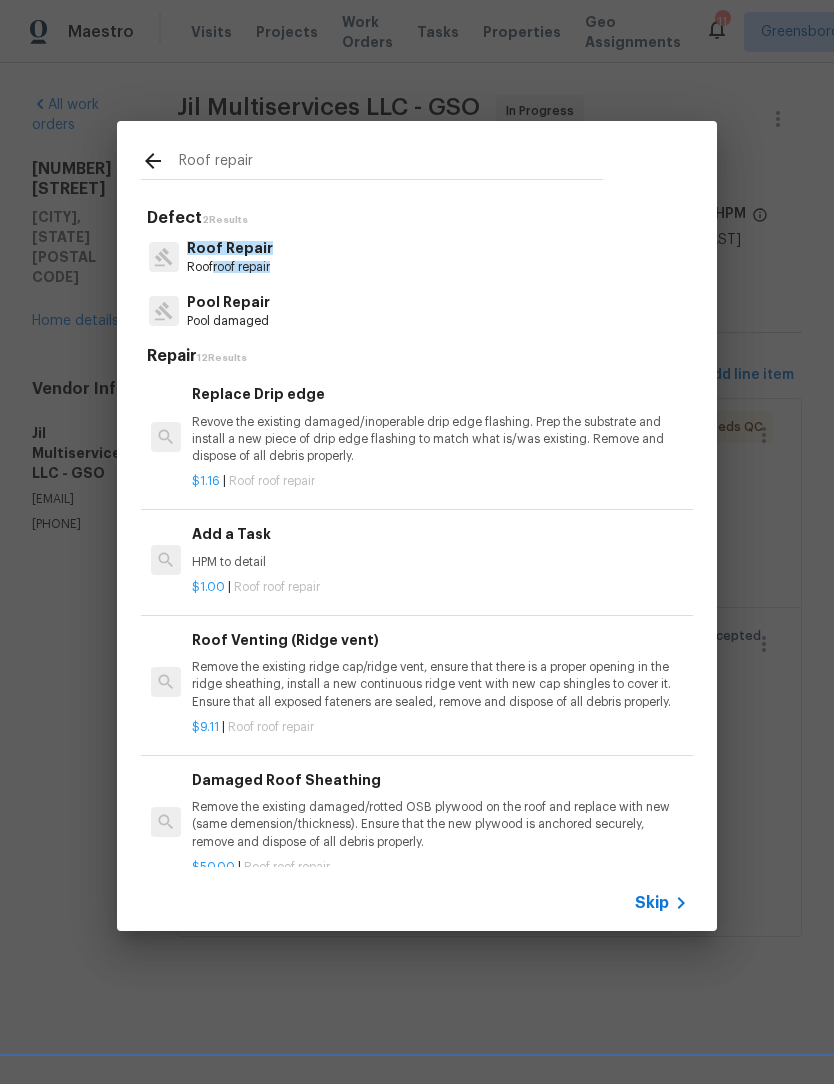 click on "Roof Repair" at bounding box center (230, 248) 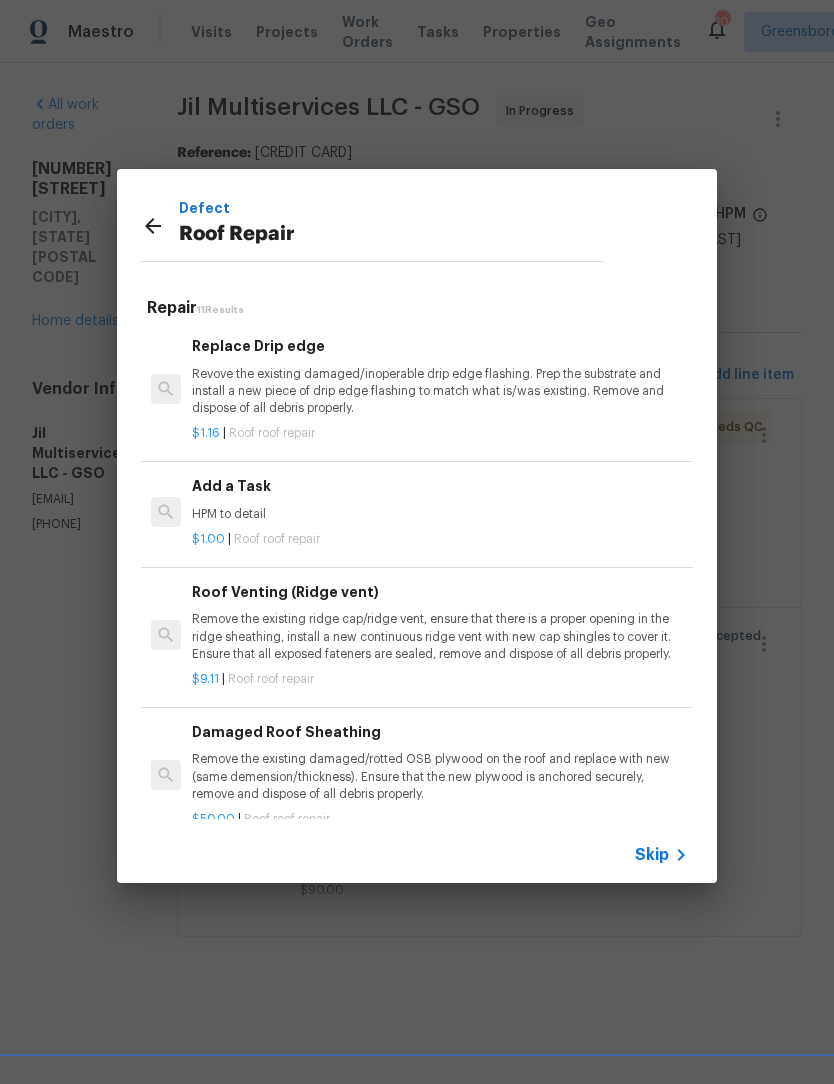 scroll, scrollTop: 0, scrollLeft: 0, axis: both 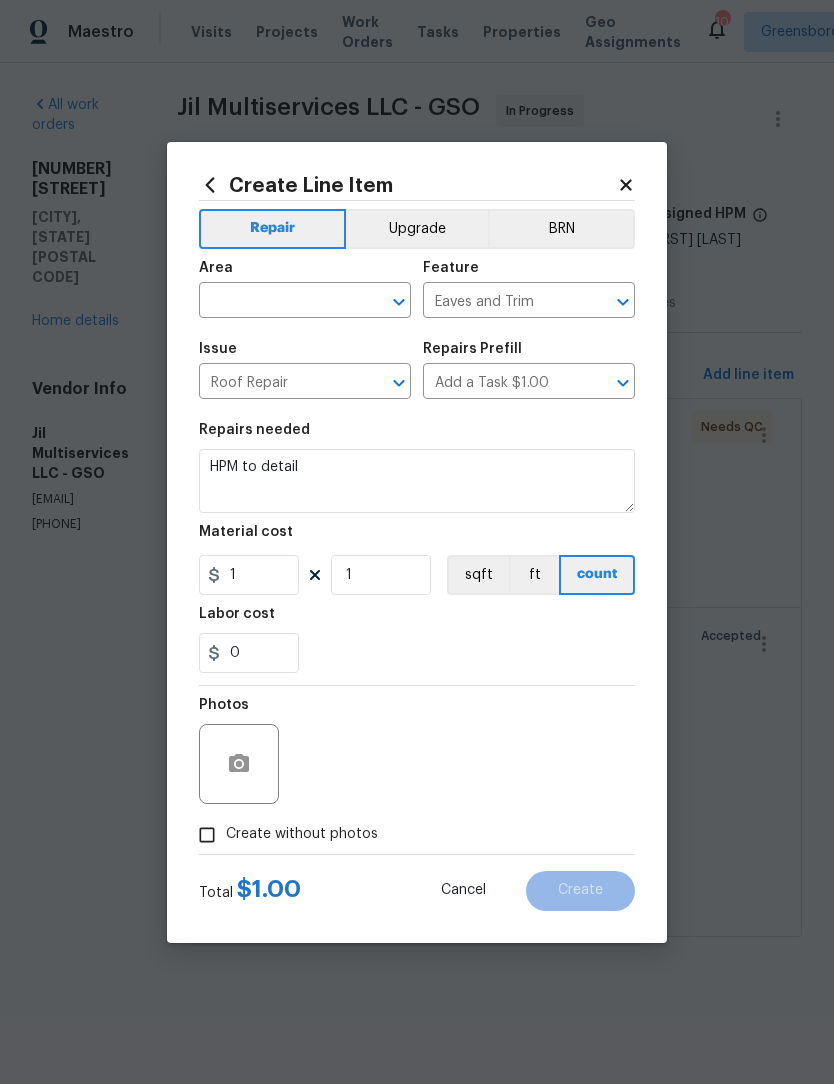 click at bounding box center [277, 302] 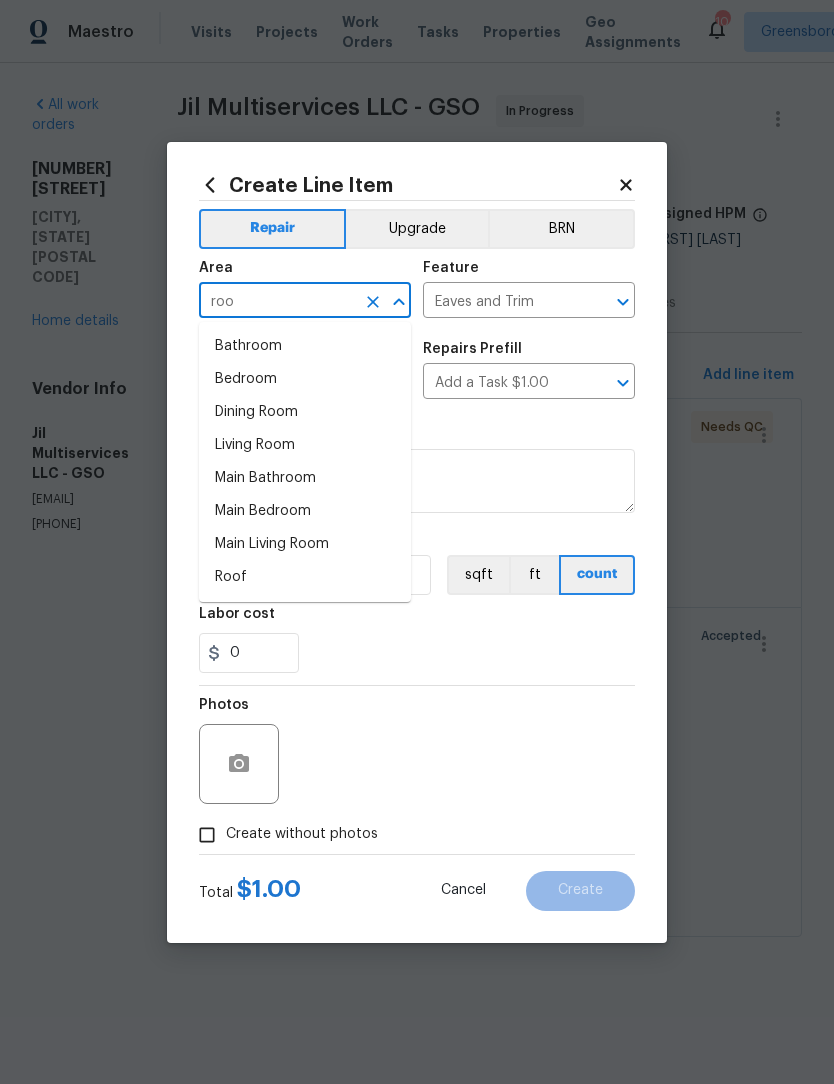 click on "Roof" at bounding box center (305, 577) 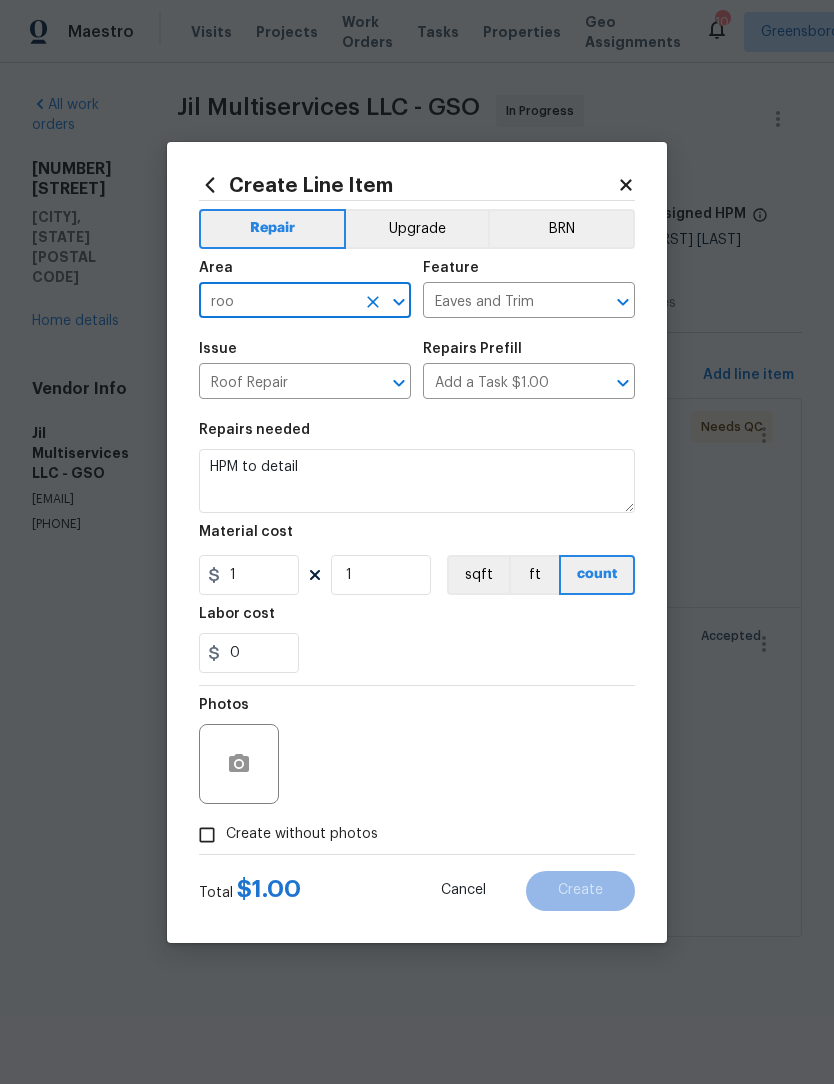type on "Roof" 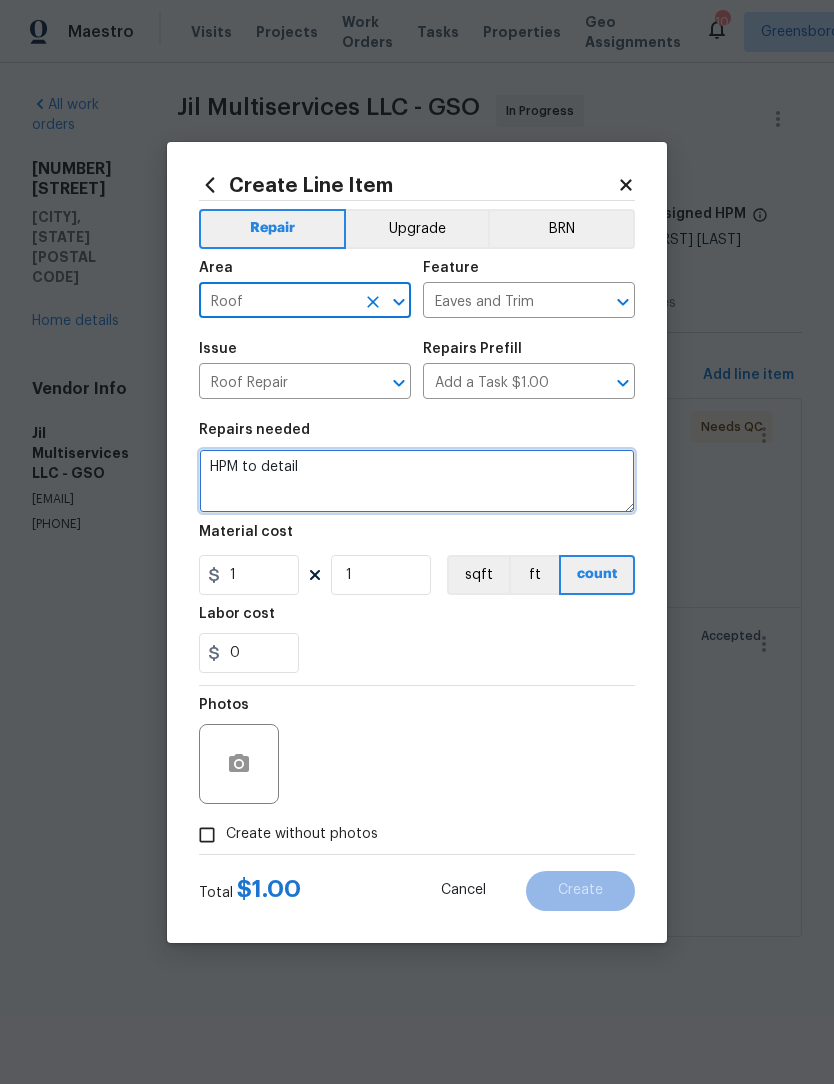 click on "HPM to detail" at bounding box center (417, 481) 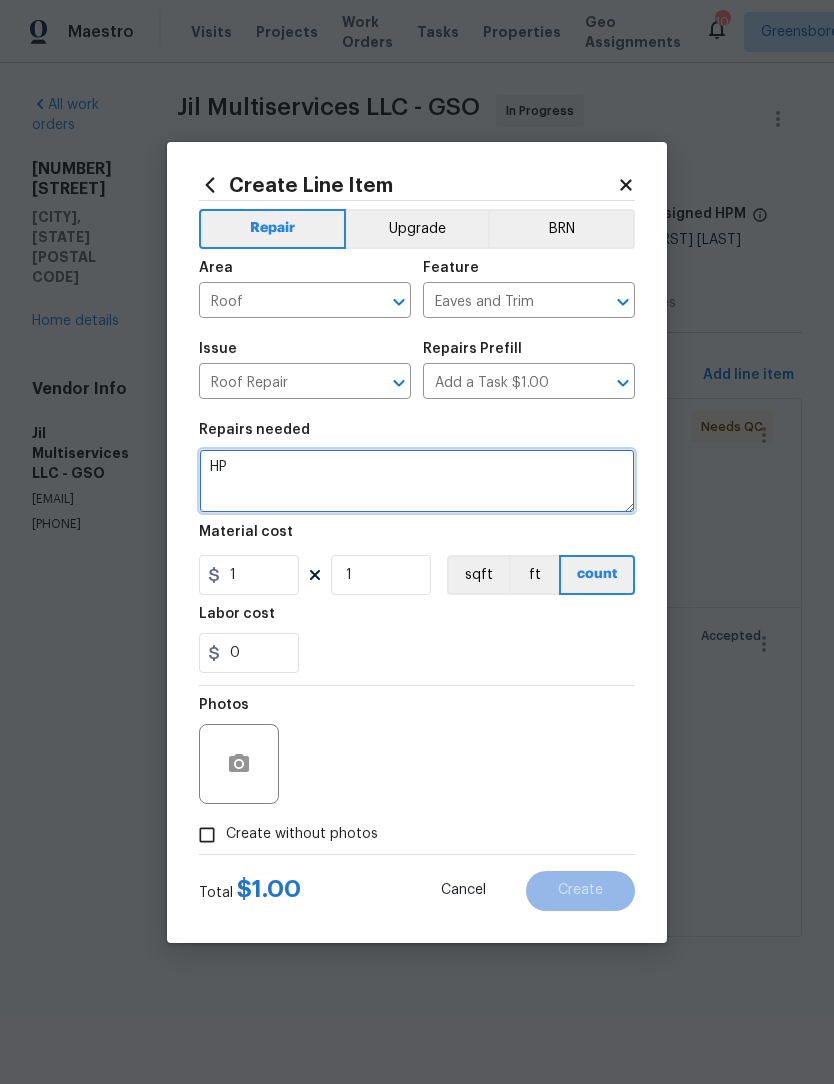 type on "H" 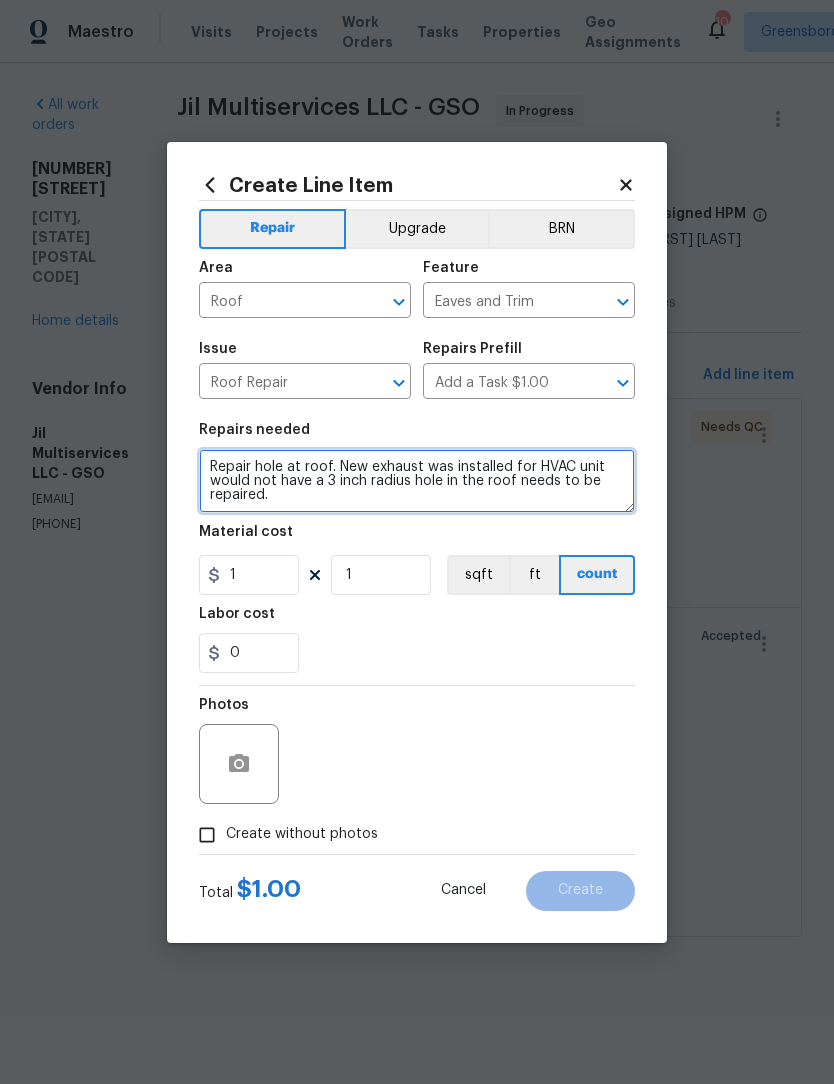 type on "Repair hole at roof. New exhaust was installed for HVAC unit would not have a 3 inch radius hole in the roof needs to be repaired." 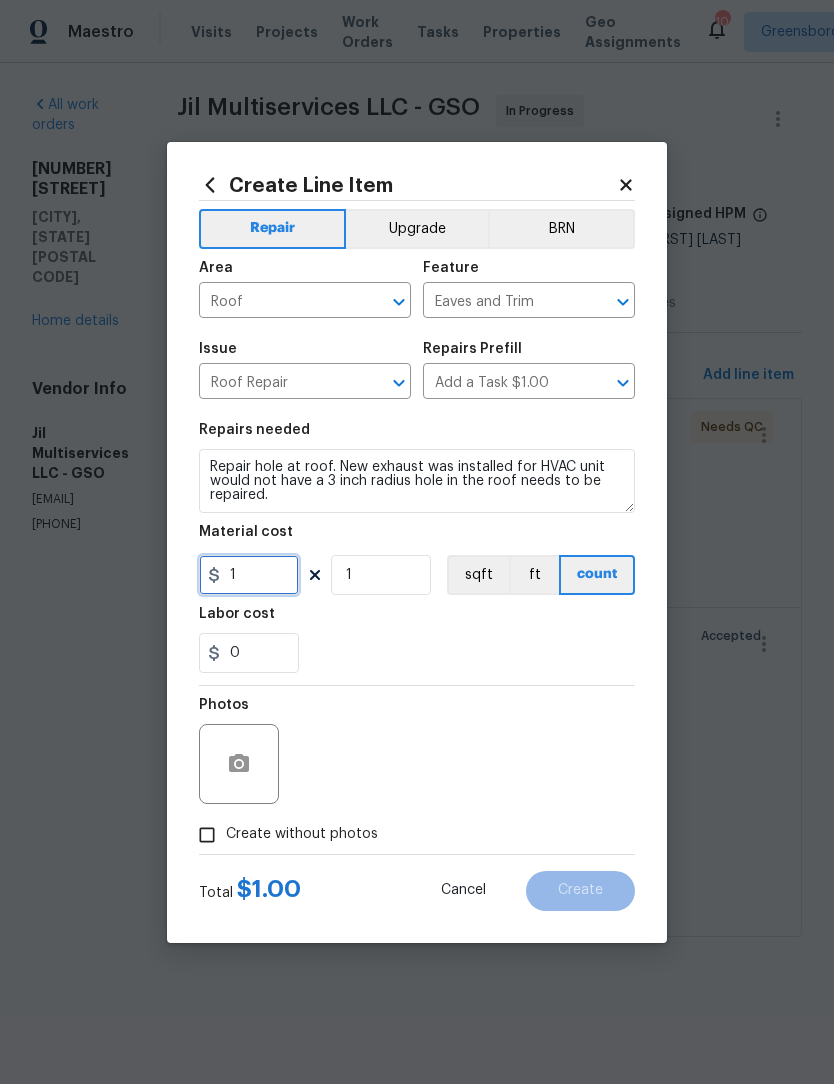 click on "1" at bounding box center [249, 575] 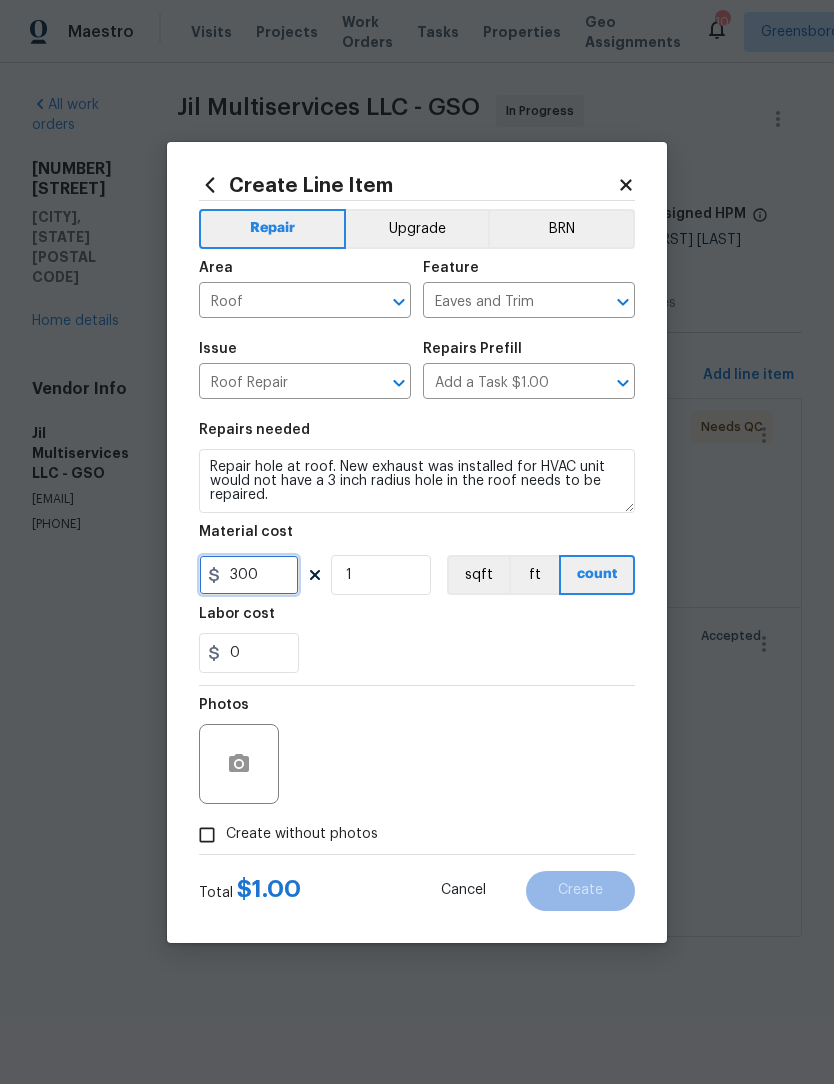 type on "300" 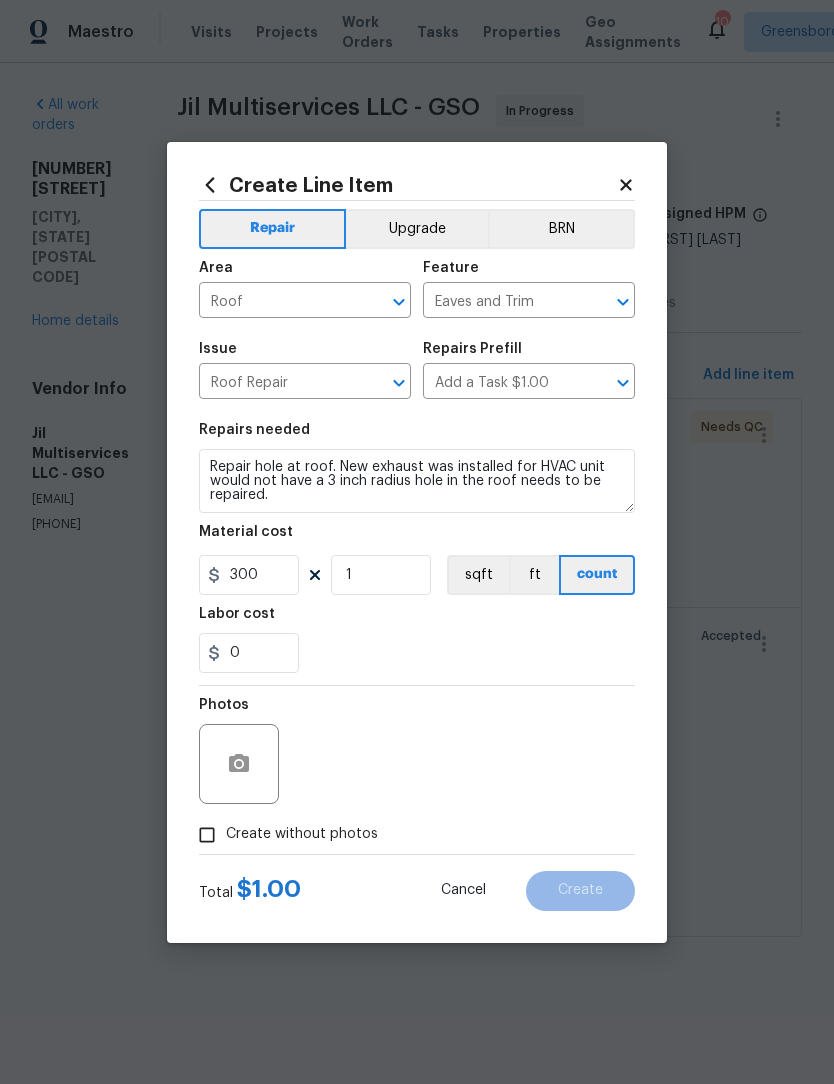 click on "Photos Create without photos" at bounding box center [417, 770] 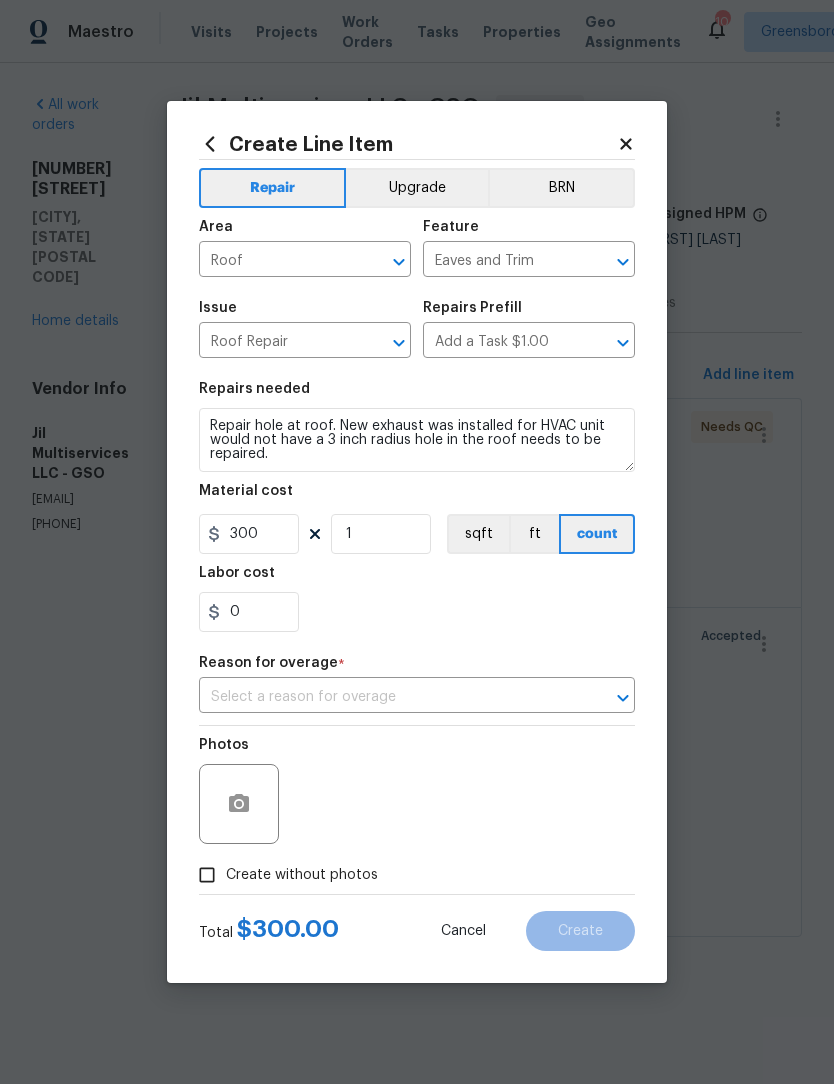 click at bounding box center [389, 697] 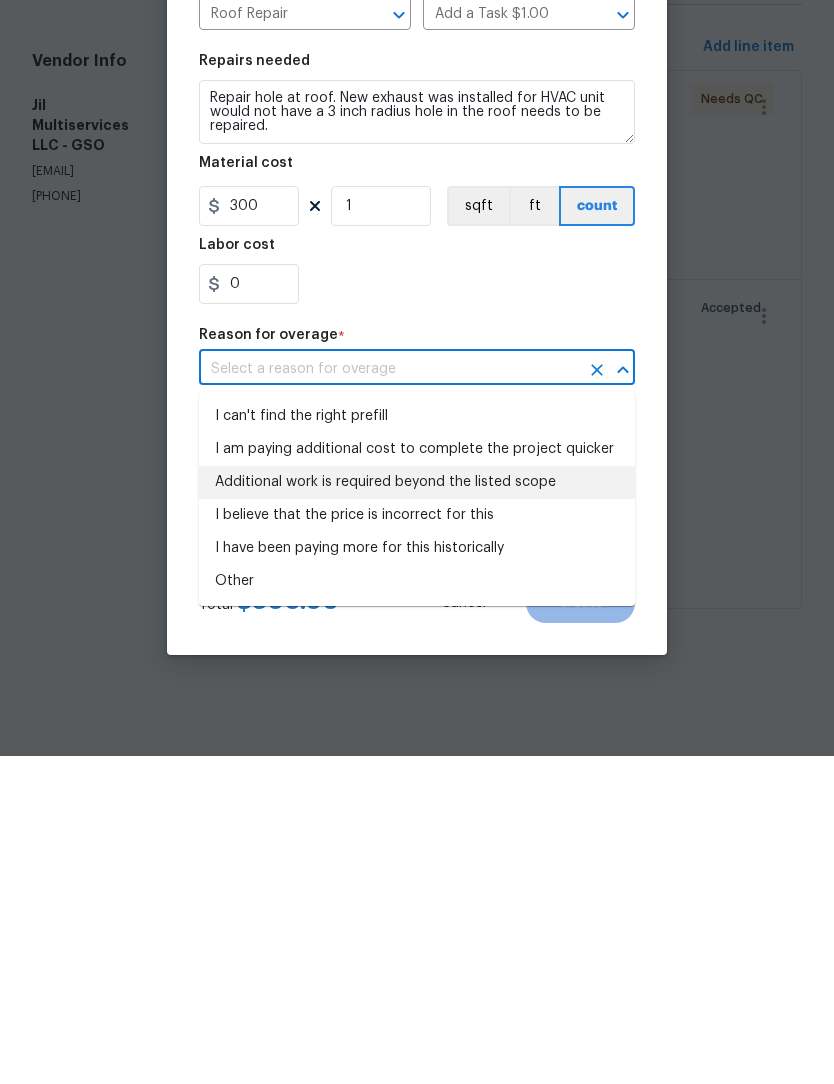 click on "Additional work is required beyond the listed scope" at bounding box center [417, 810] 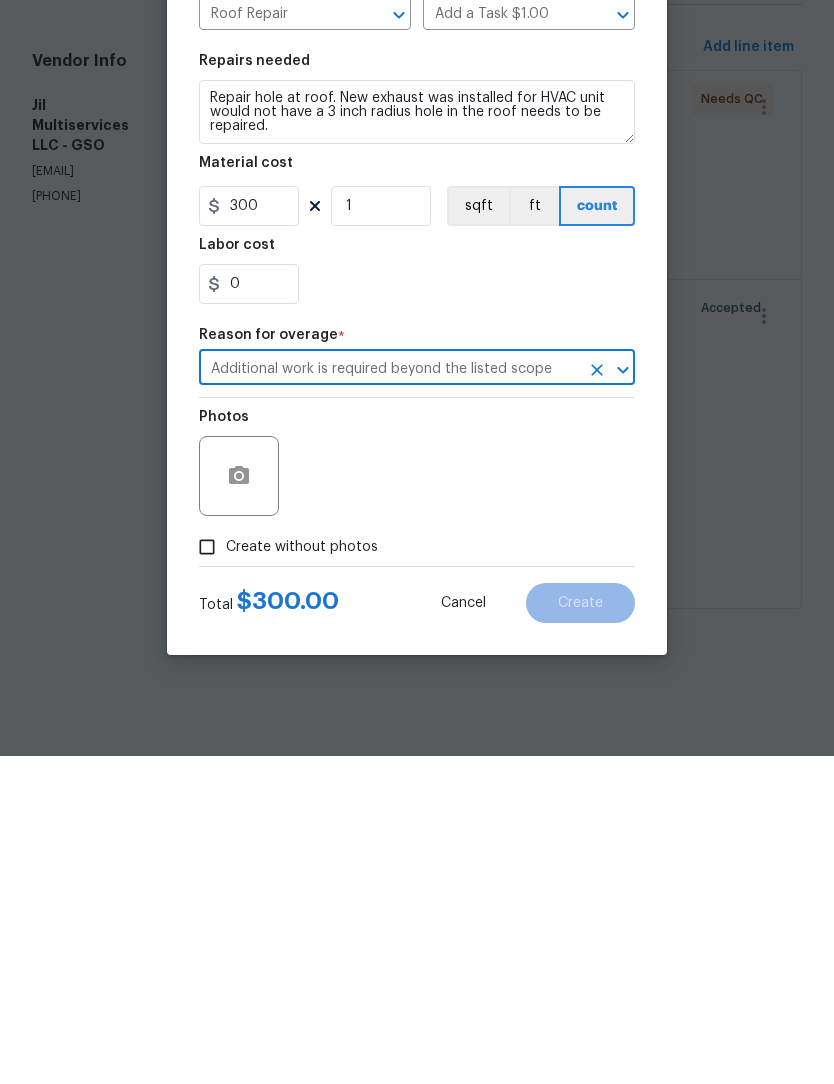 click on "Create without photos" at bounding box center (207, 875) 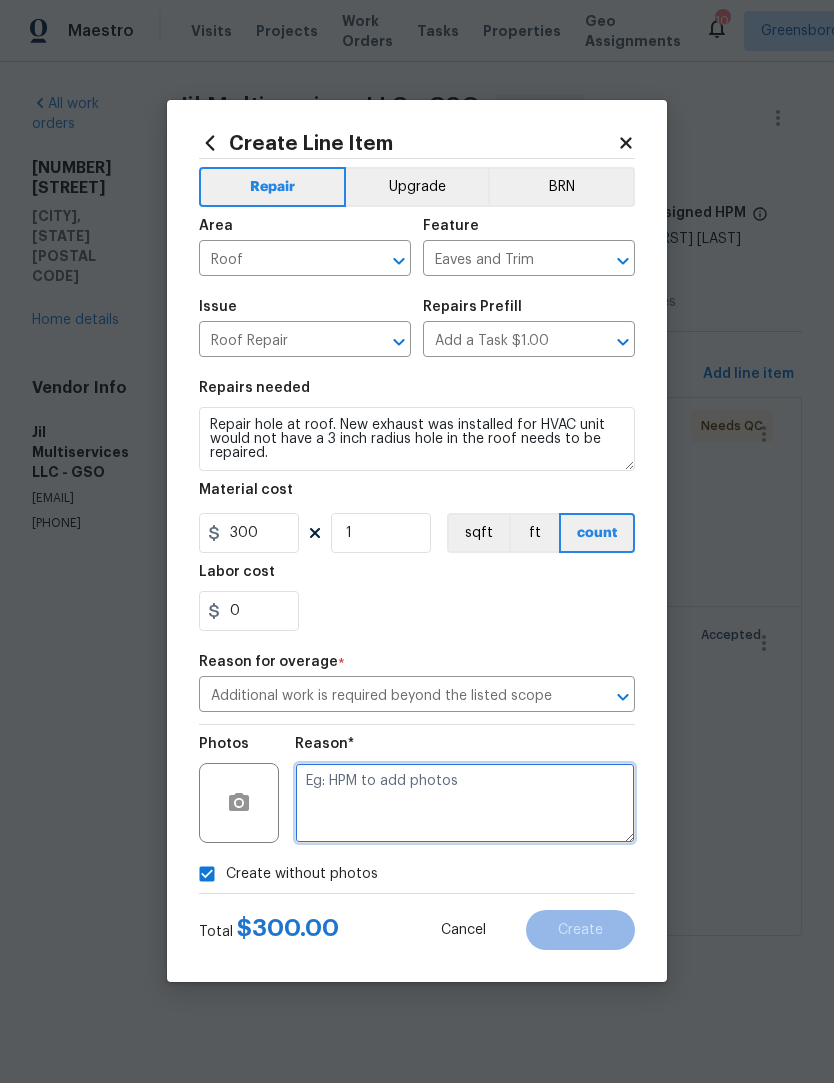 click at bounding box center (465, 804) 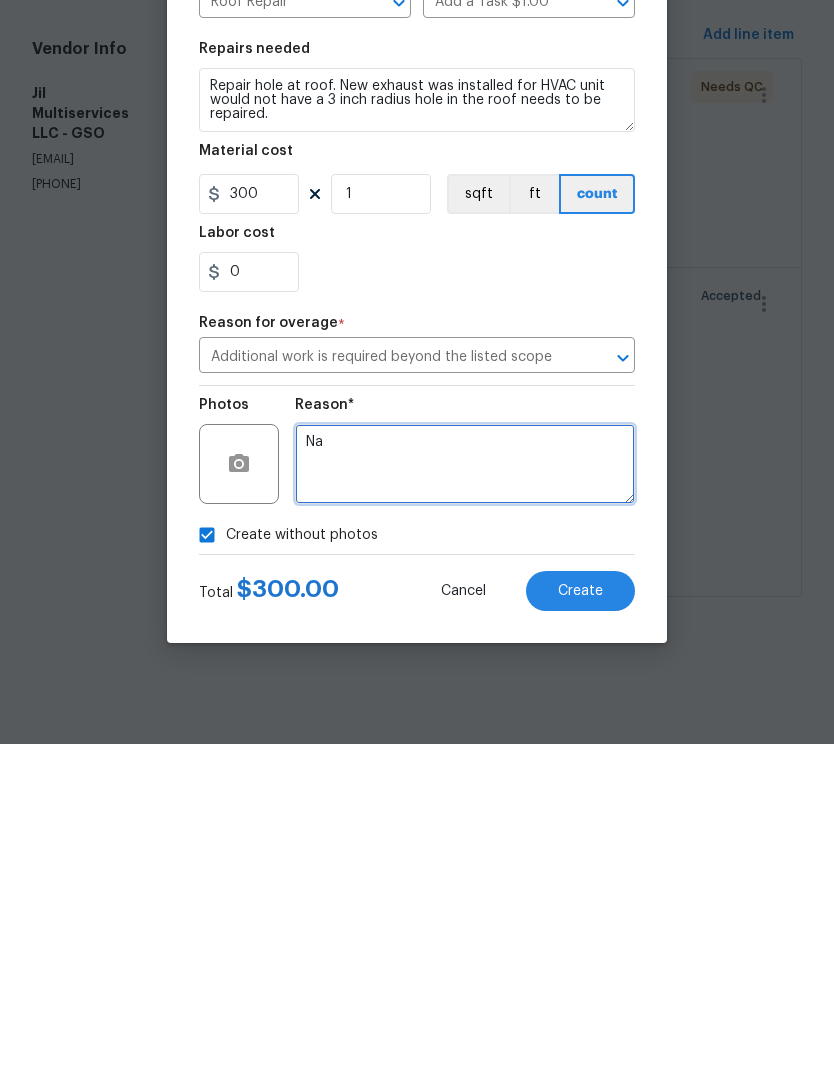 scroll, scrollTop: 0, scrollLeft: 0, axis: both 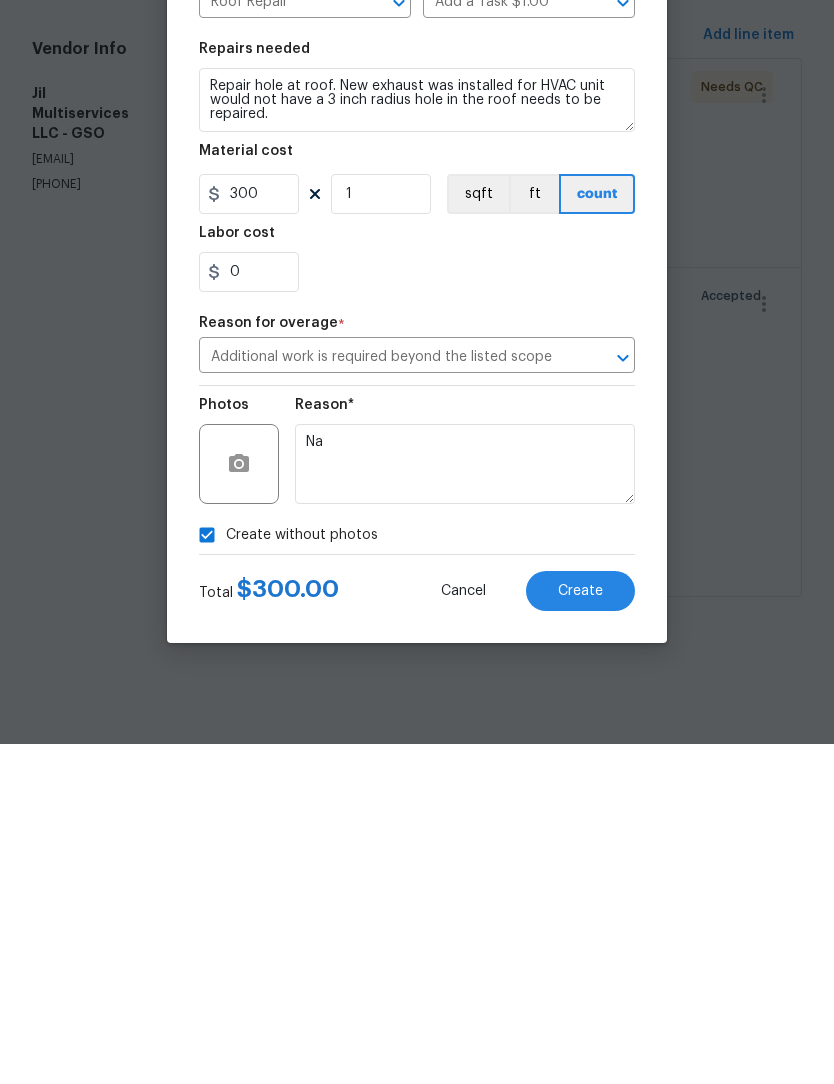 click on "Create" at bounding box center (580, 931) 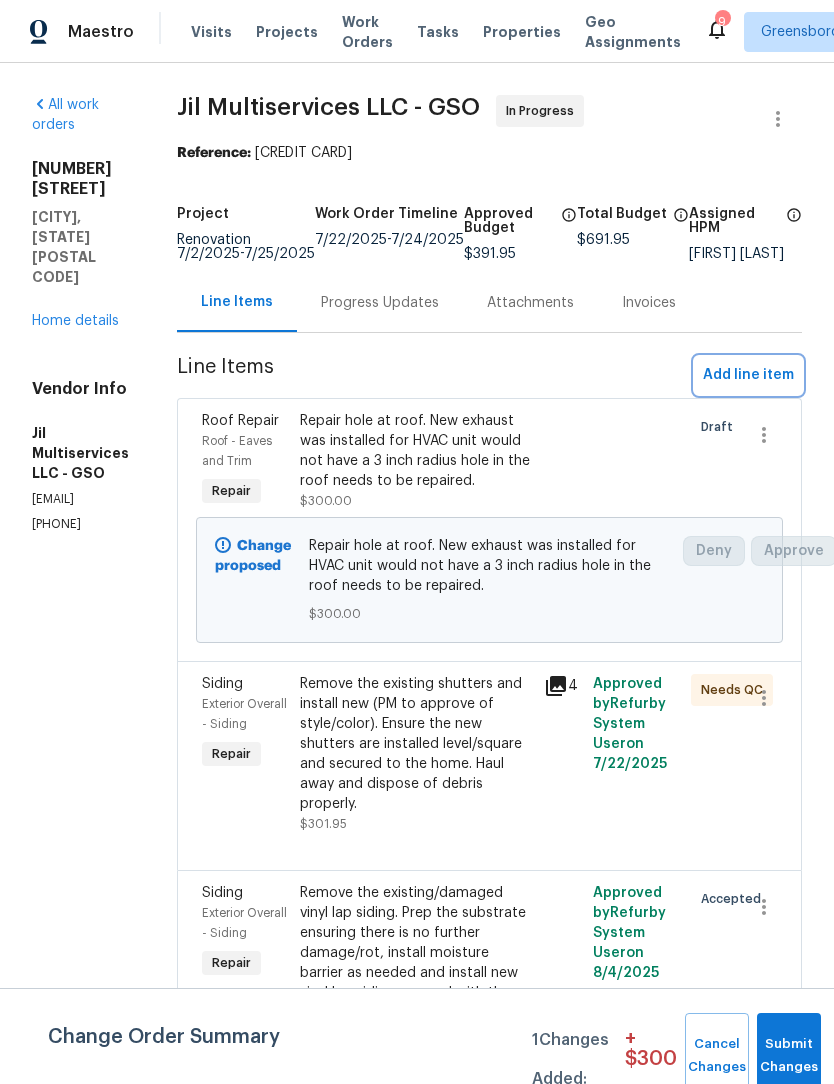 click on "Add line item" at bounding box center [748, 375] 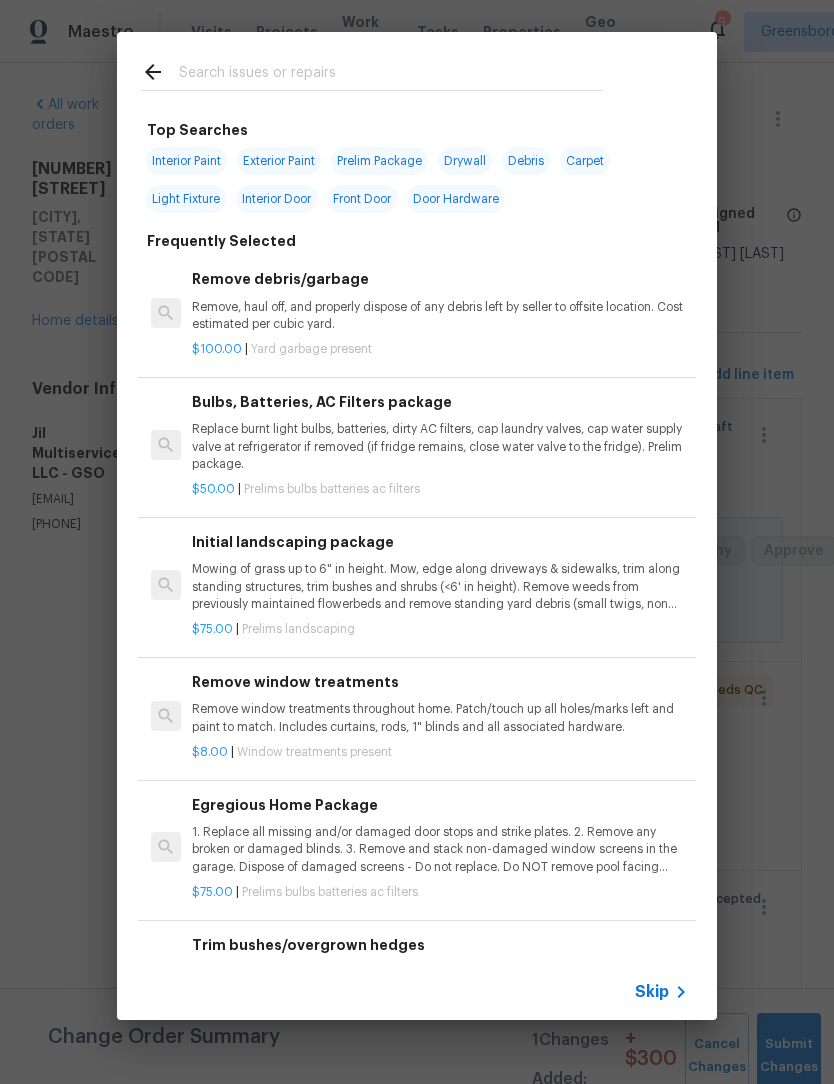click at bounding box center (391, 75) 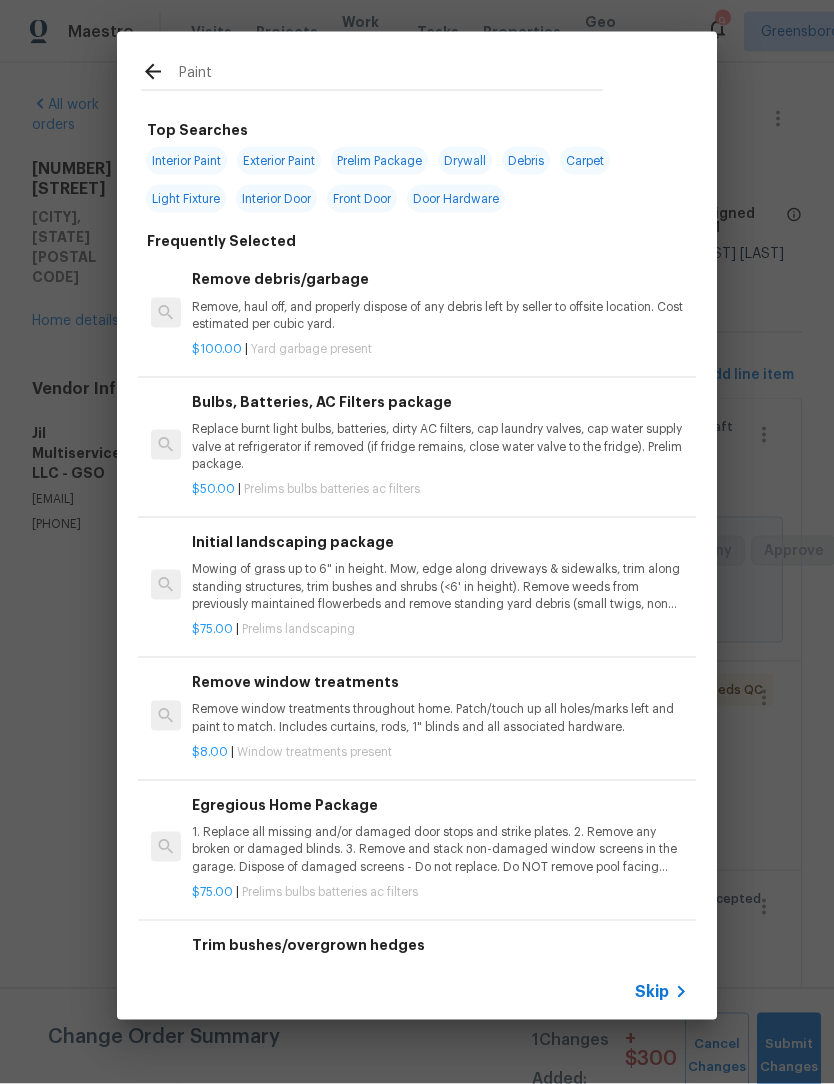type on "Paint" 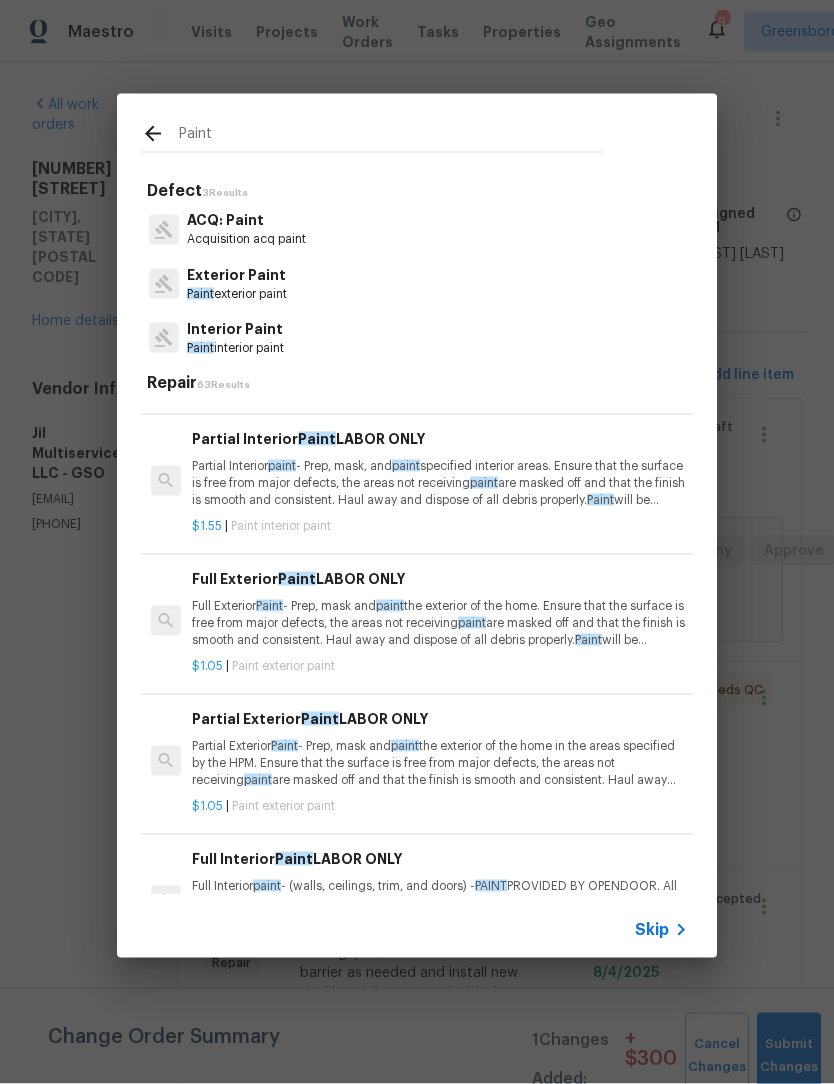 scroll, scrollTop: 194, scrollLeft: 0, axis: vertical 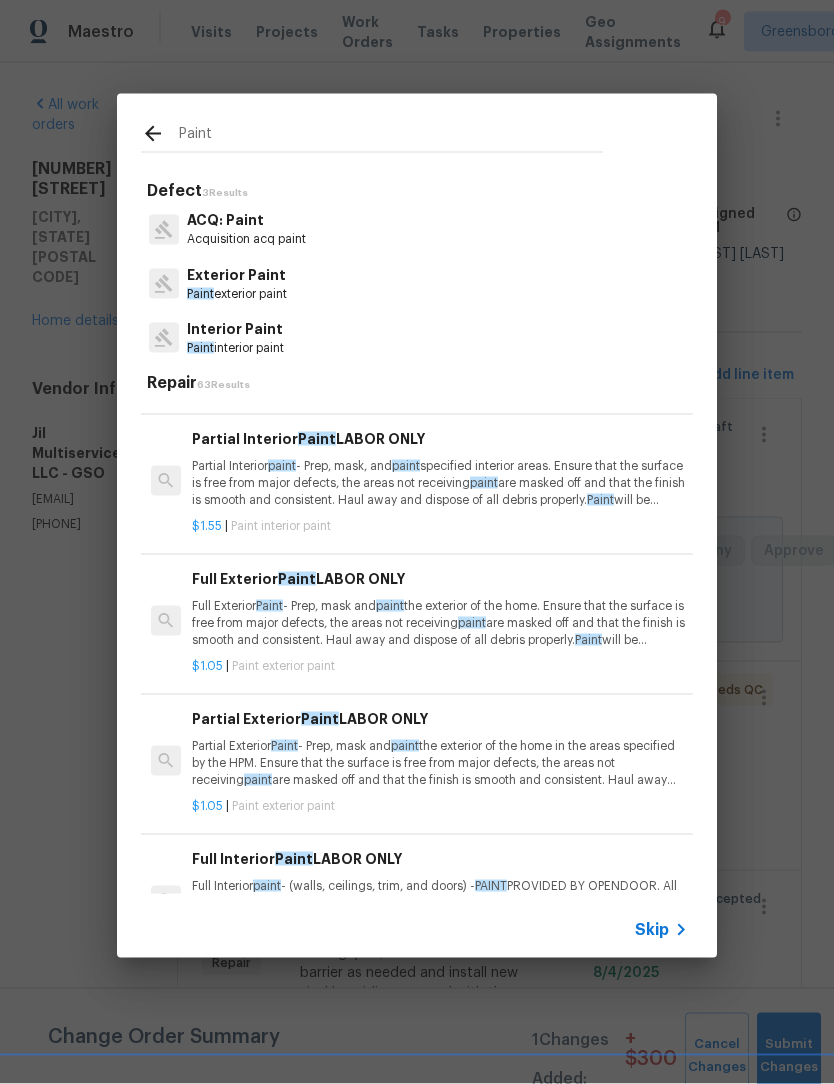 click on "paint" at bounding box center [406, 466] 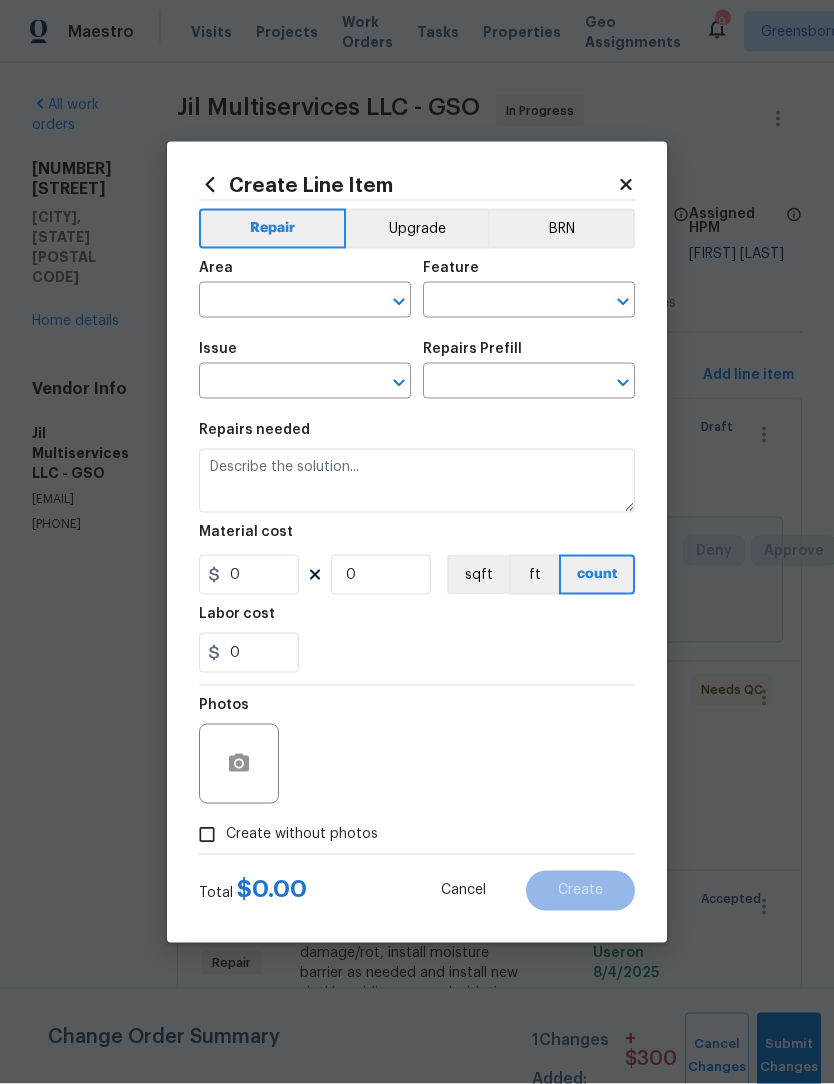 type on "Overall Paint" 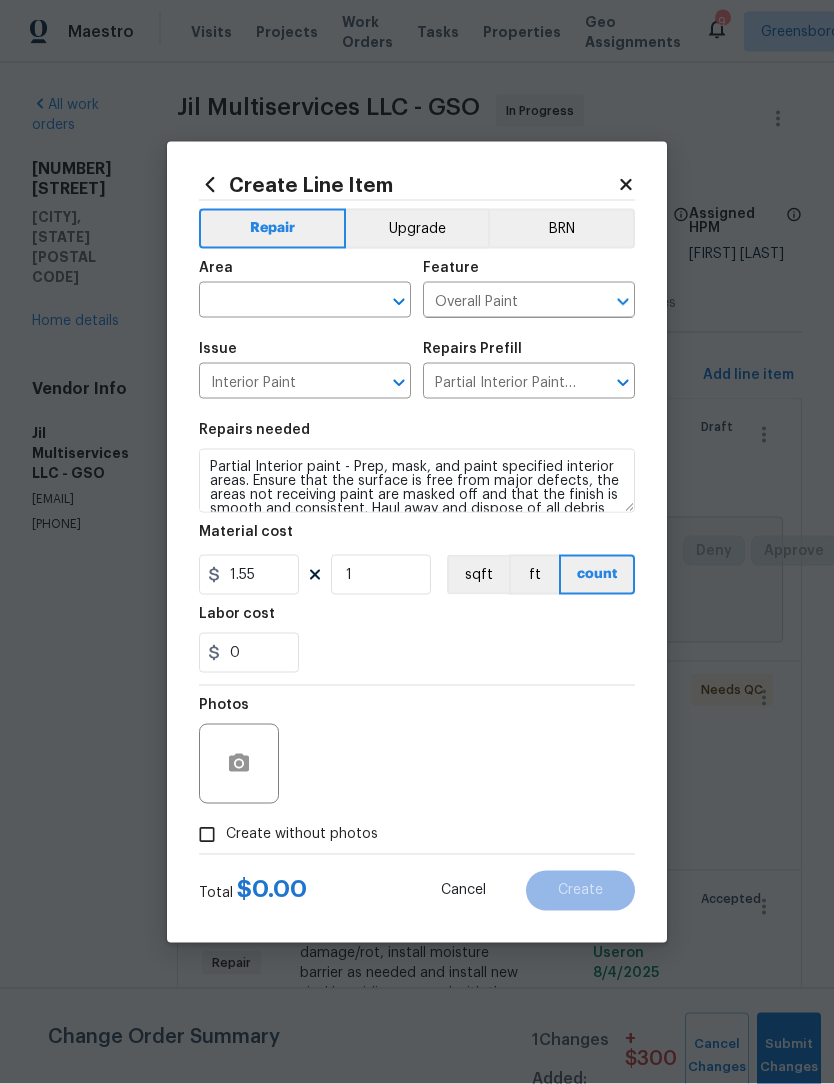 scroll, scrollTop: 1, scrollLeft: 0, axis: vertical 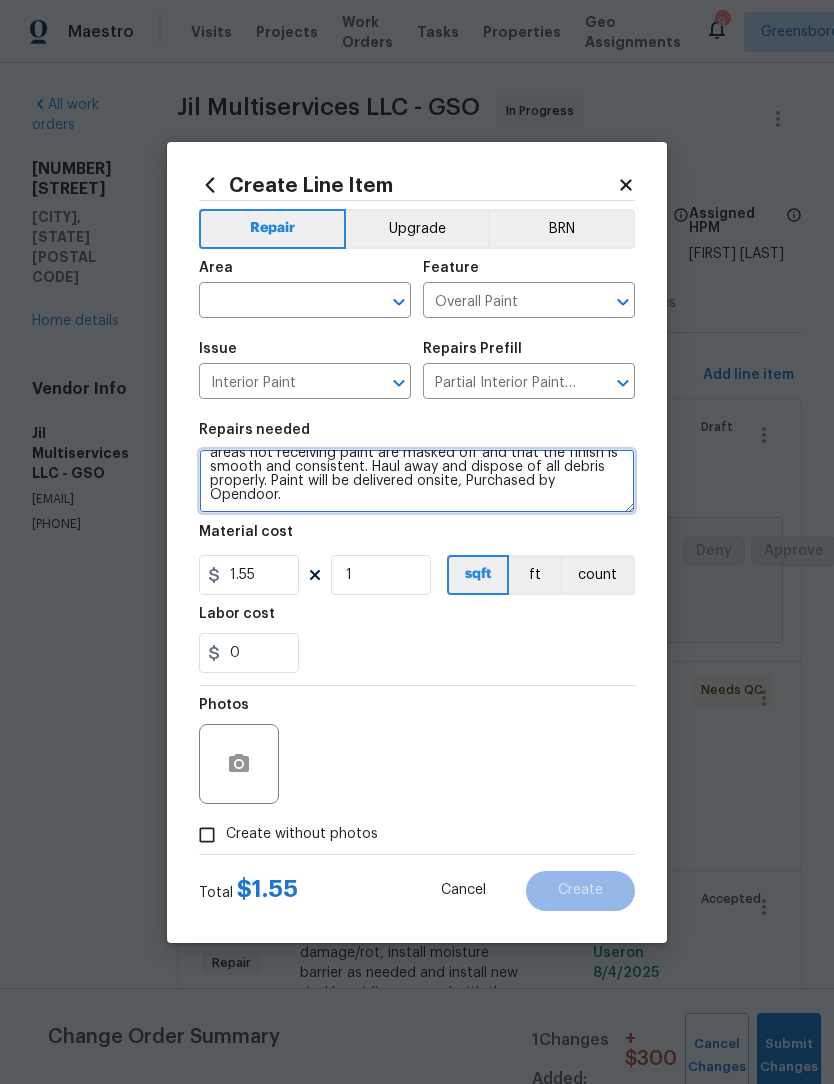 click on "Partial Interior paint - Prep, mask, and paint specified interior areas. Ensure that the surface is free from major defects, the areas not receiving paint are masked off and that the finish is smooth and consistent. Haul away and dispose of all debris properly. Paint will be delivered onsite, Purchased by Opendoor." at bounding box center [417, 481] 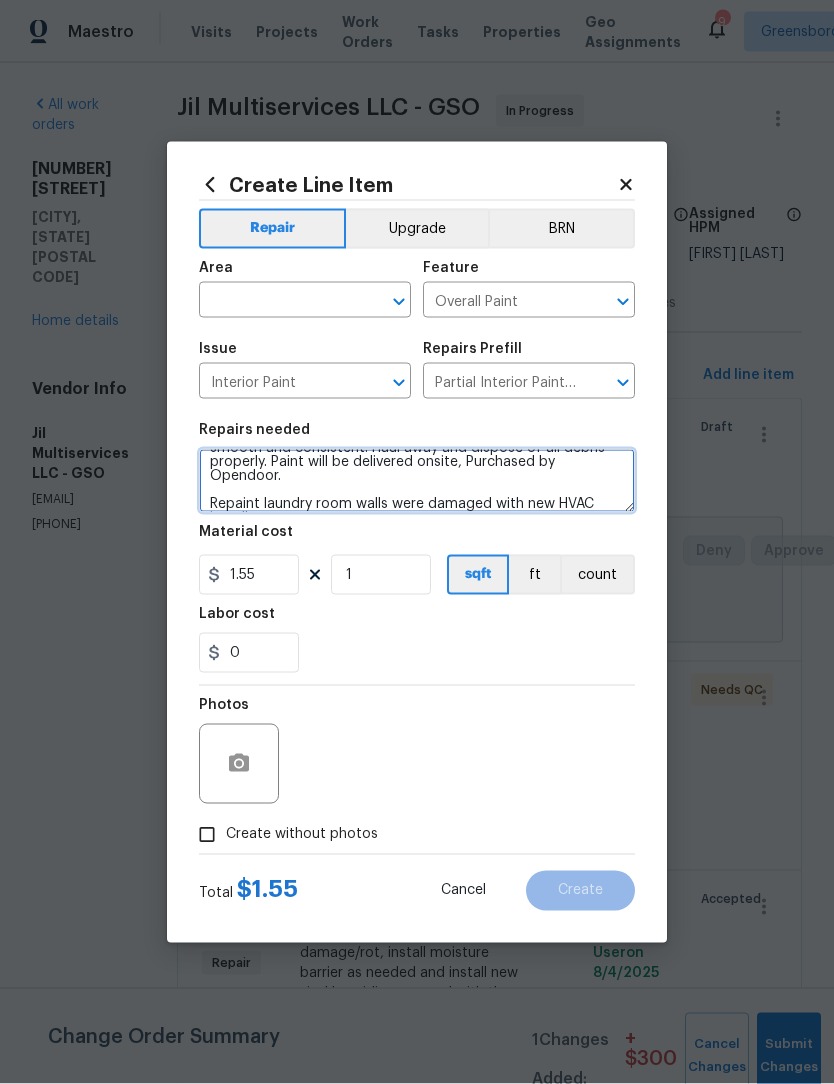 scroll, scrollTop: 75, scrollLeft: 0, axis: vertical 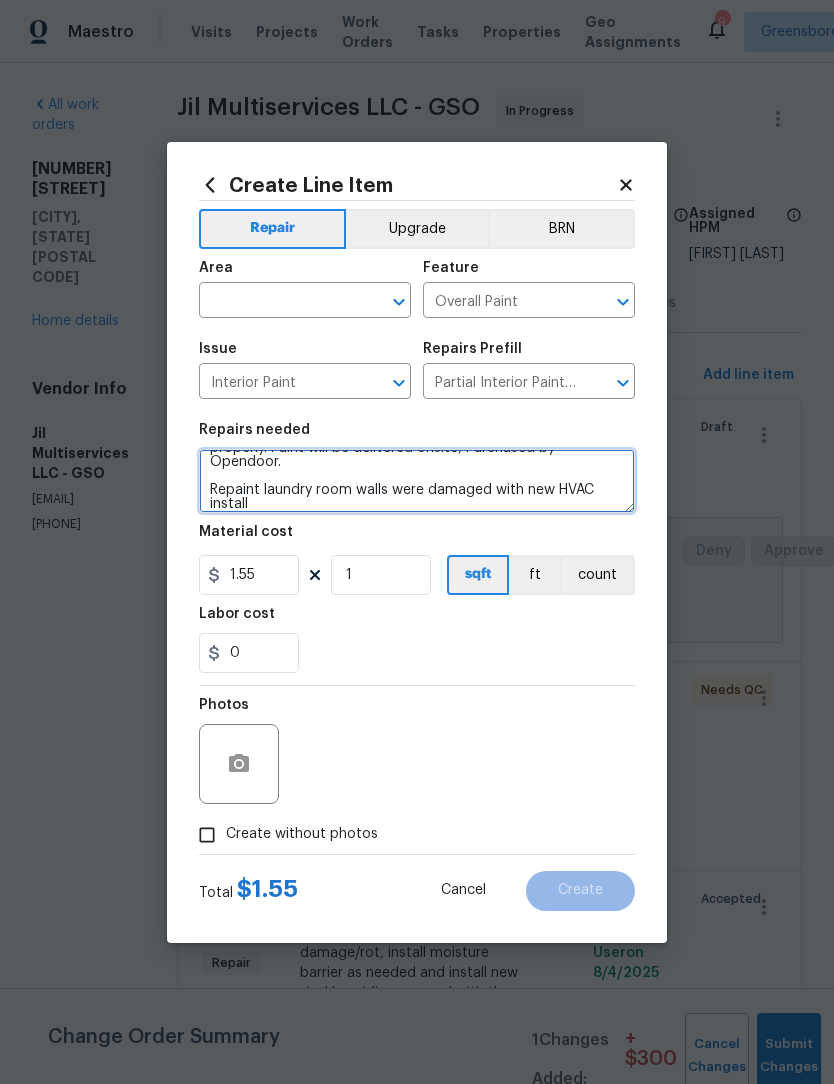 type on "Partial Interior paint - Prep, mask, and paint specified interior areas. Ensure that the surface is free from major defects, the areas not receiving paint are masked off and that the finish is smooth and consistent. Haul away and dispose of all debris properly. Paint will be delivered onsite, Purchased by Opendoor.
Repaint laundry room walls were damaged with new HVAC install" 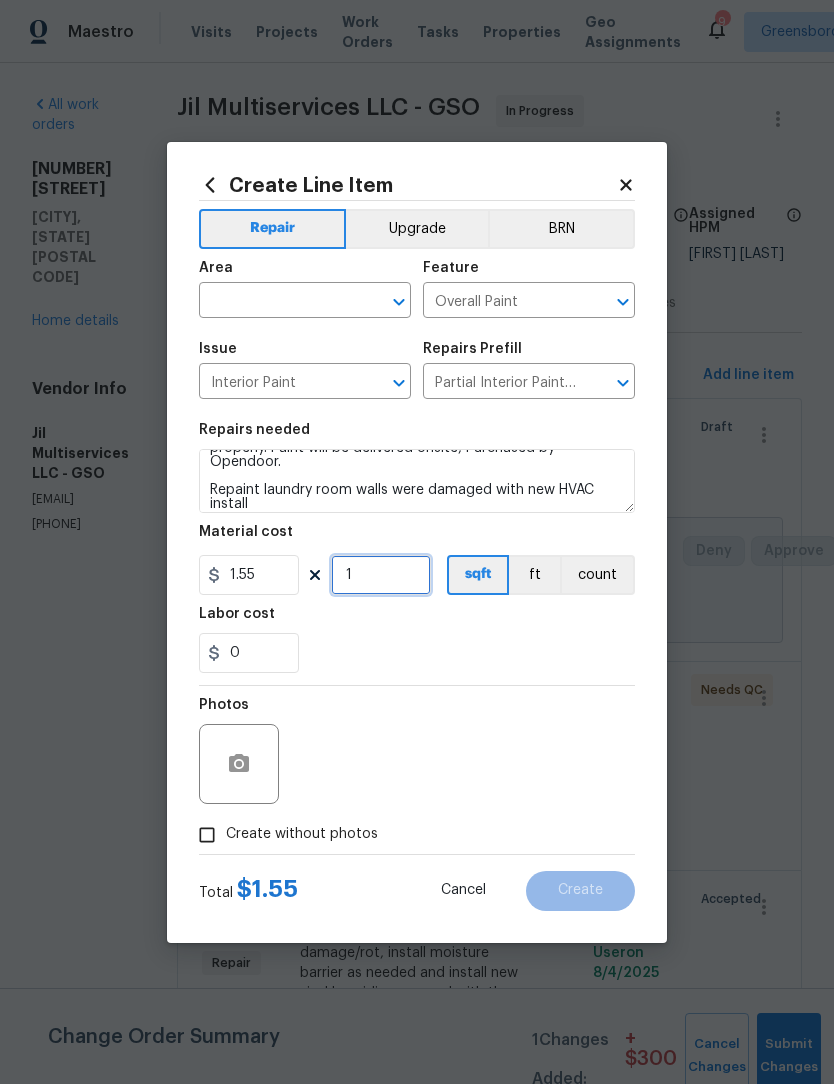 click on "1" at bounding box center [381, 575] 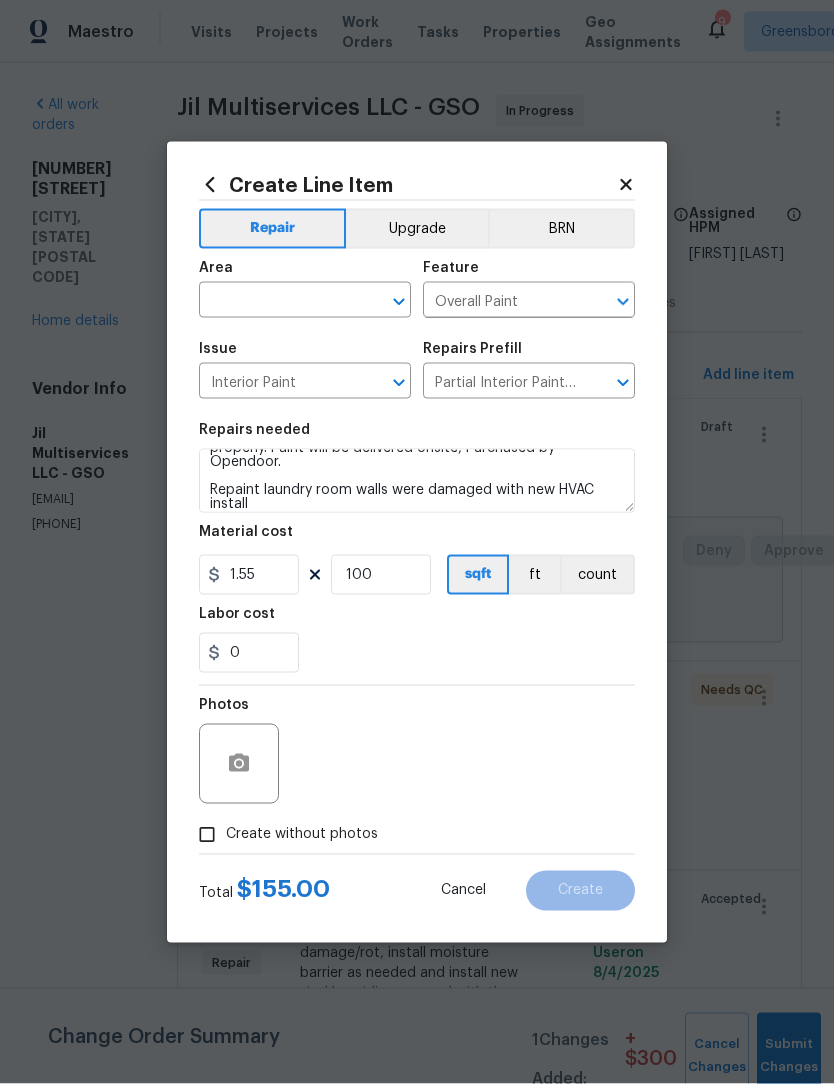 scroll, scrollTop: 1, scrollLeft: 0, axis: vertical 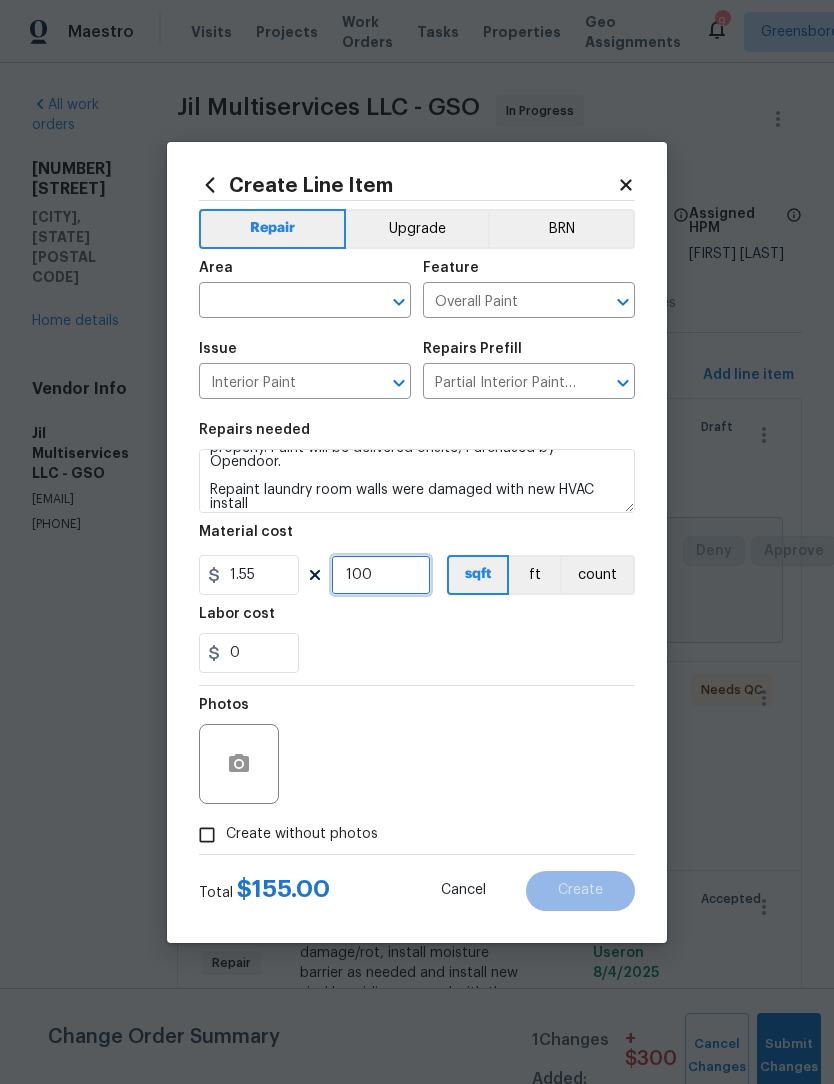 type on "100" 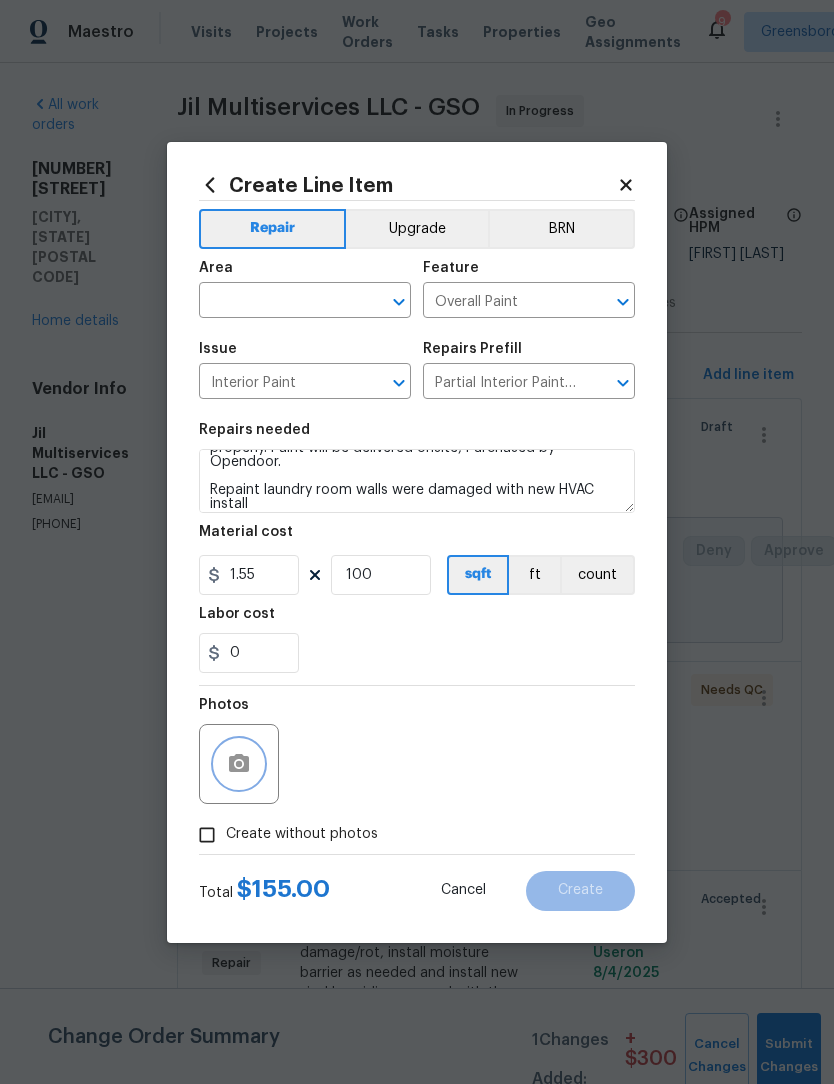 click at bounding box center [239, 764] 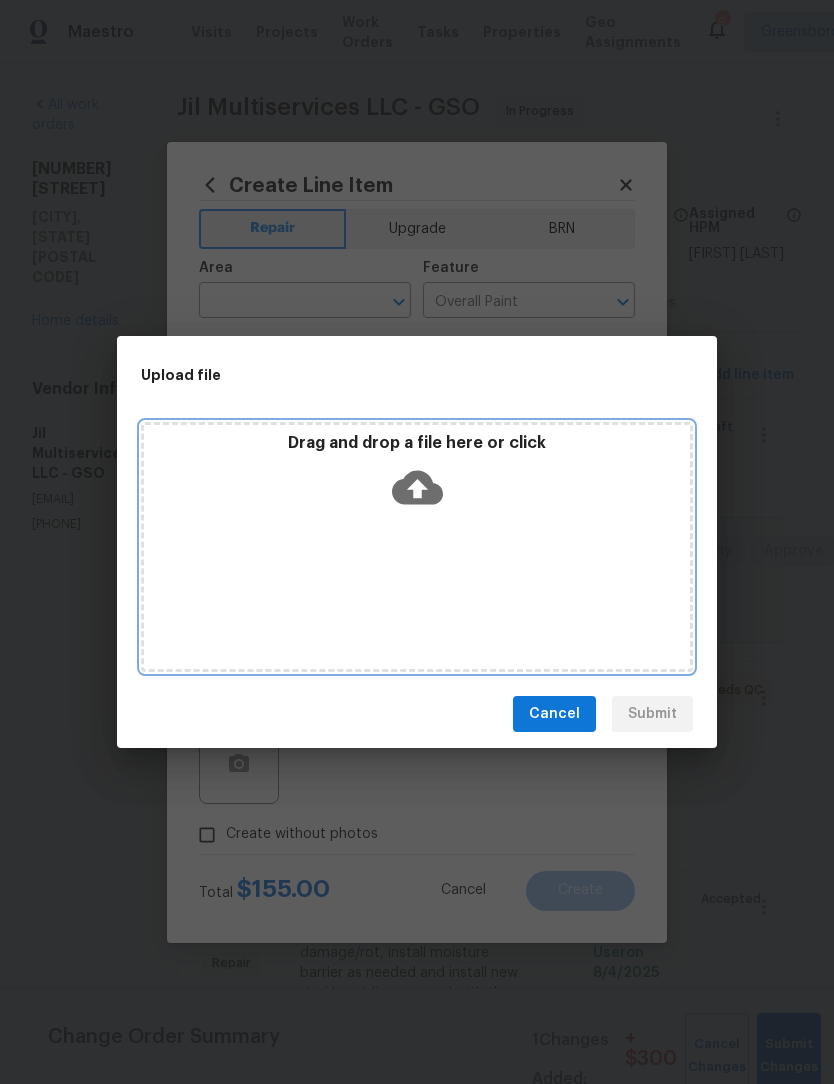 click on "Drag and drop a file here or click" at bounding box center (417, 547) 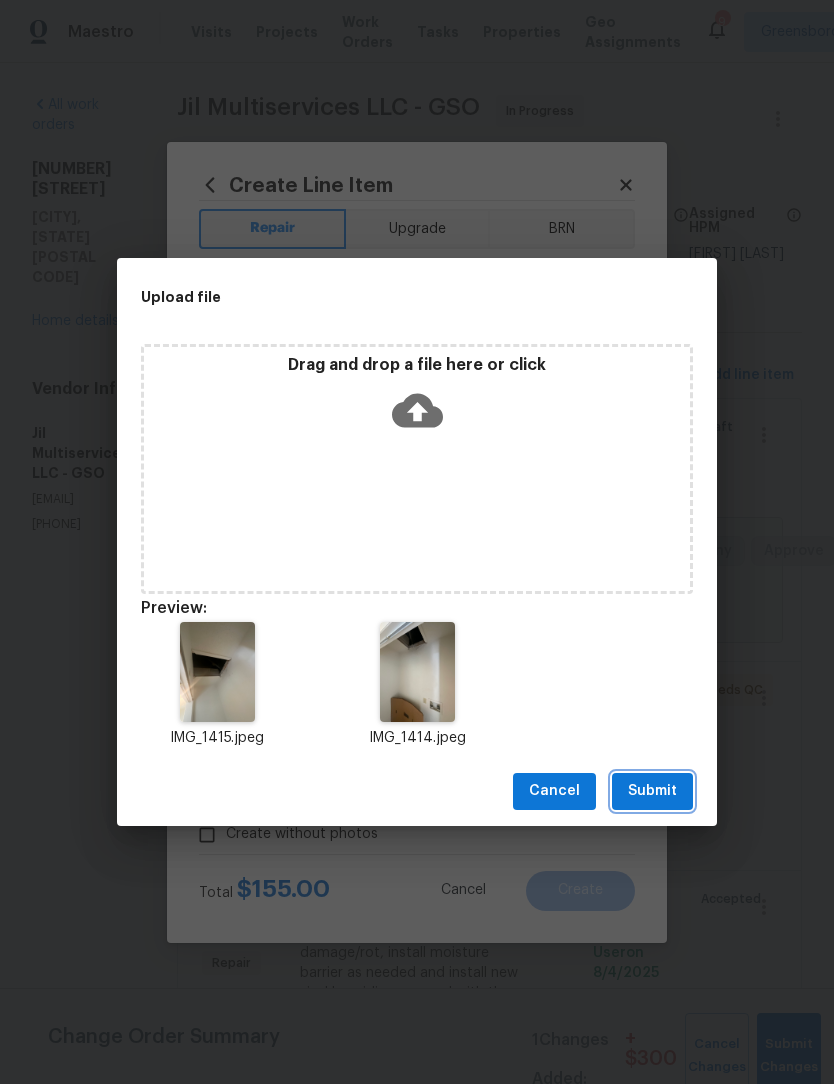 click on "Submit" at bounding box center (652, 791) 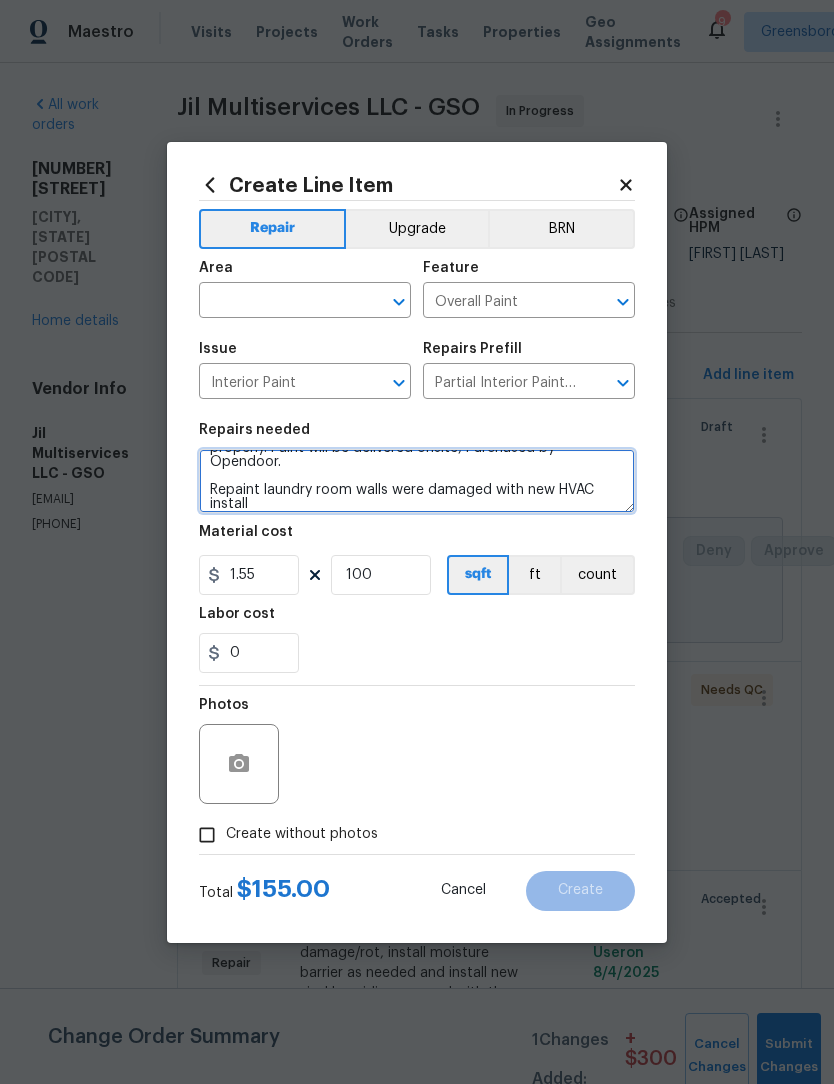 click on "Partial Interior paint - Prep, mask, and paint specified interior areas. Ensure that the surface is free from major defects, the areas not receiving paint are masked off and that the finish is smooth and consistent. Haul away and dispose of all debris properly. Paint will be delivered onsite, Purchased by Opendoor.
Repaint laundry room walls were damaged with new HVAC install" at bounding box center (417, 481) 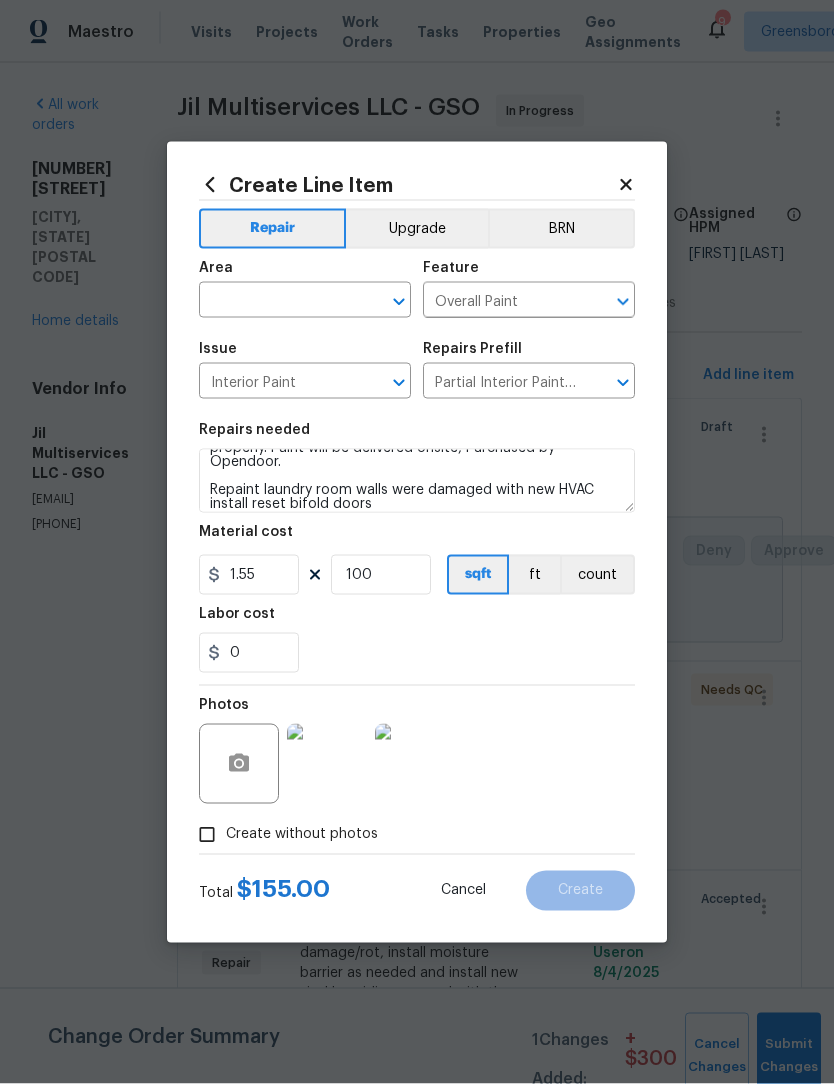 scroll, scrollTop: 1, scrollLeft: 0, axis: vertical 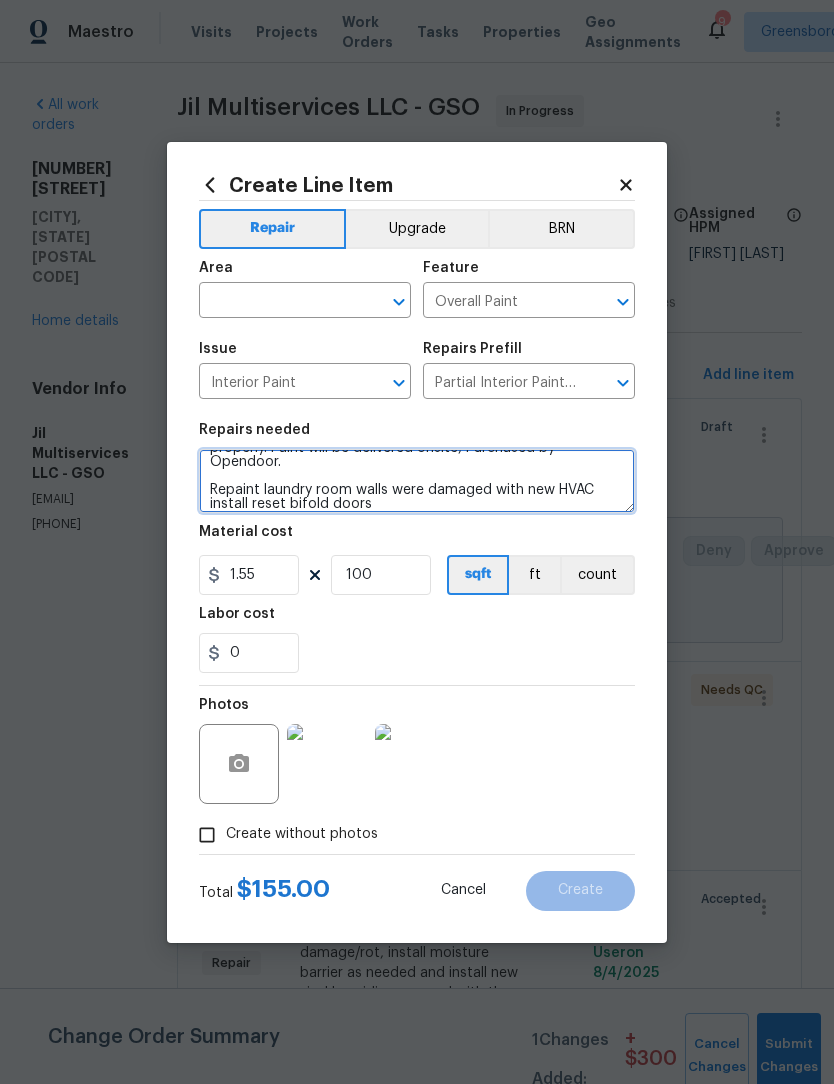 type on "Partial Interior paint - Prep, mask, and paint specified interior areas. Ensure that the surface is free from major defects, the areas not receiving paint are masked off and that the finish is smooth and consistent. Haul away and dispose of all debris properly. Paint will be delivered onsite, Purchased by Opendoor.
Repaint laundry room walls were damaged with new HVAC install reset bifold doors" 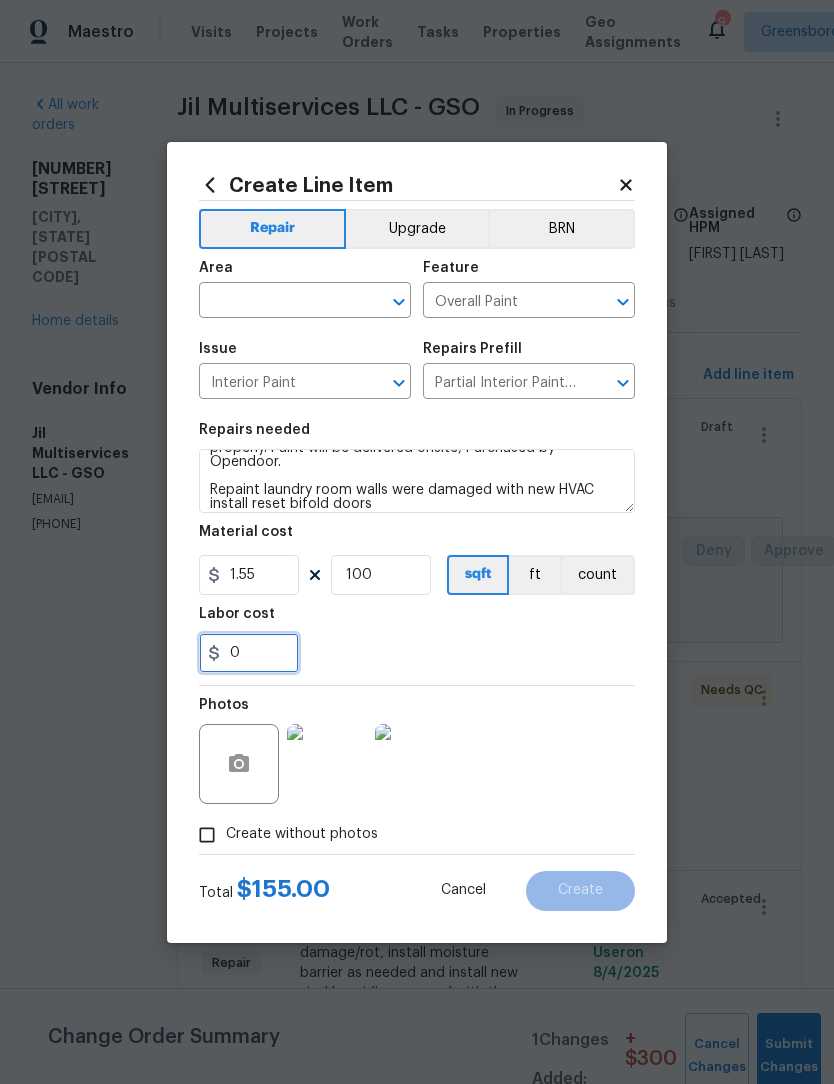 click on "0" at bounding box center (249, 653) 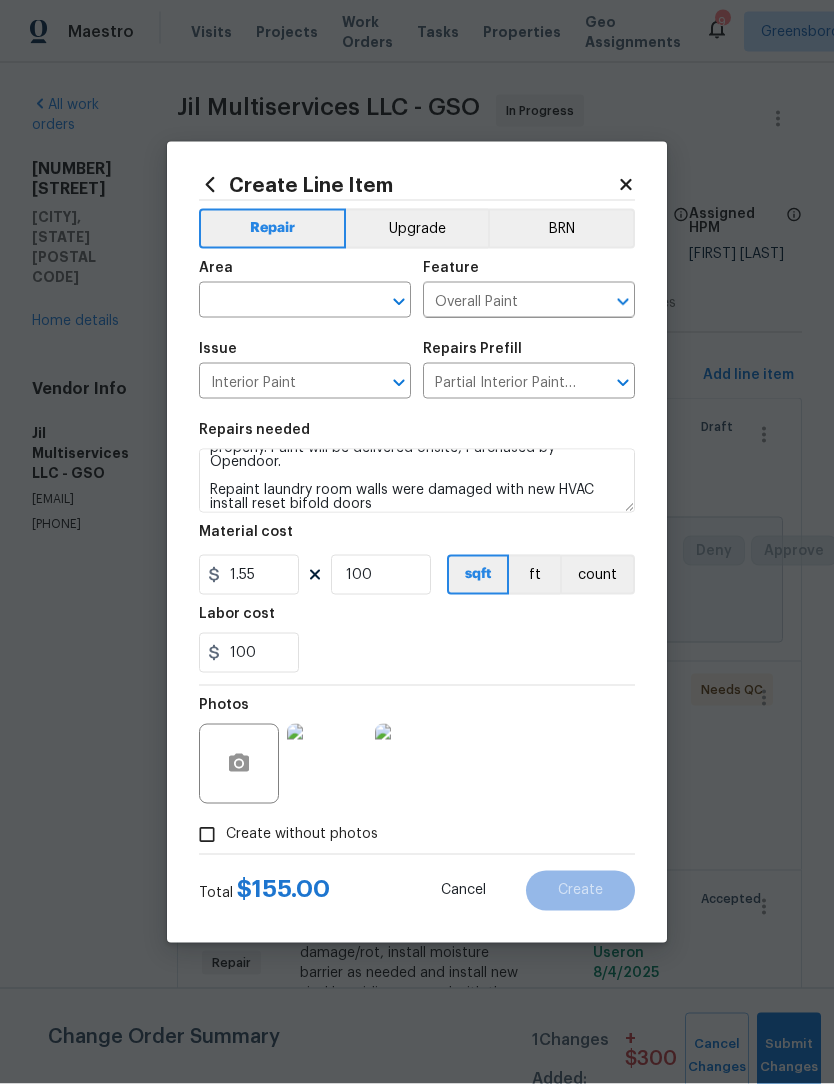 scroll, scrollTop: 1, scrollLeft: 0, axis: vertical 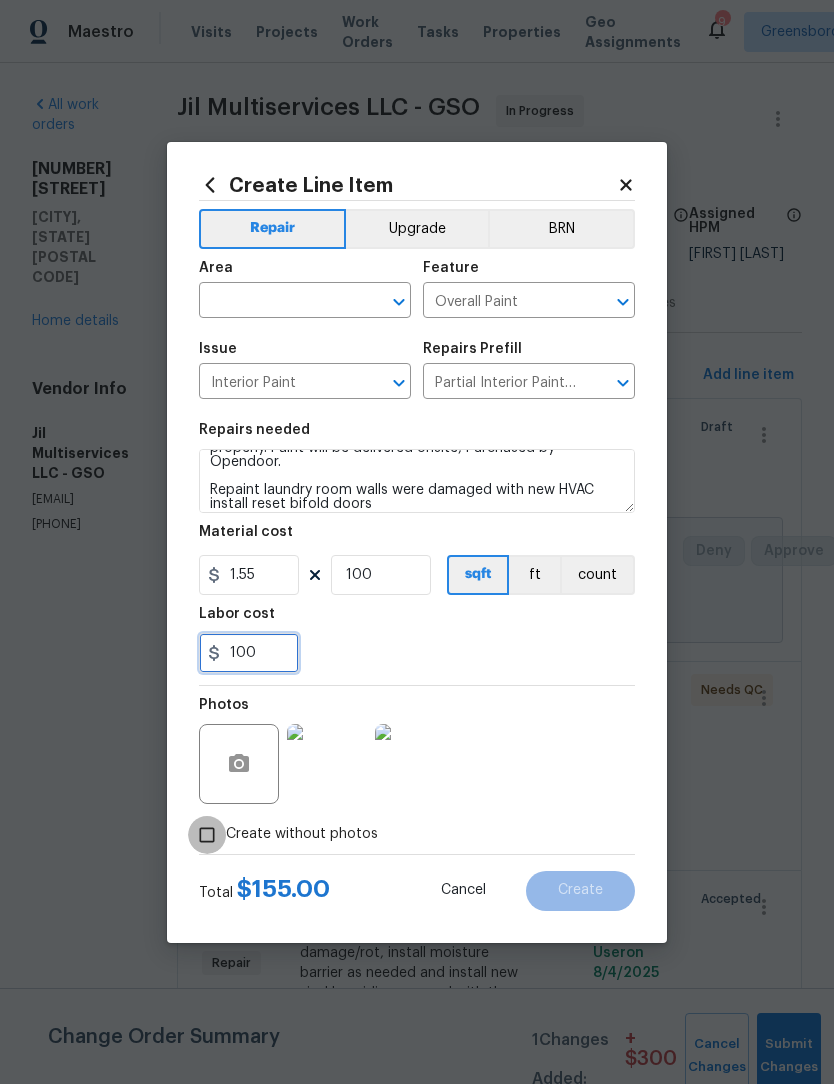 type on "100" 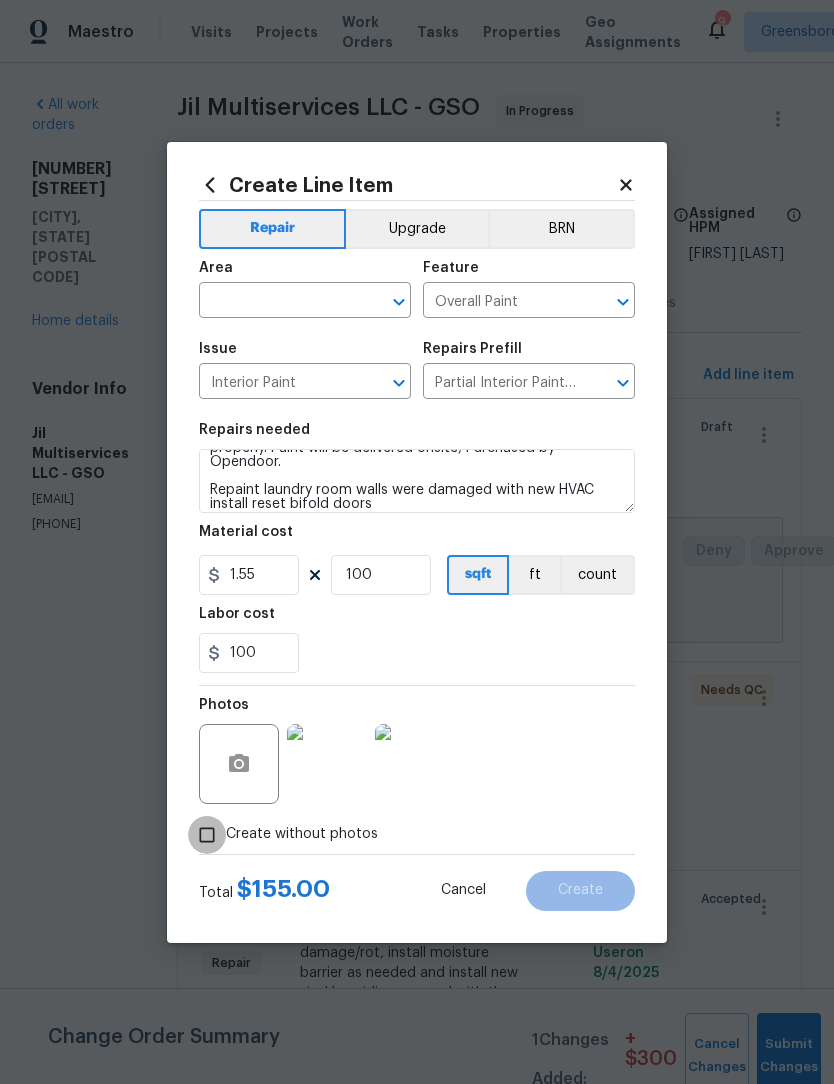 click on "Create without photos" at bounding box center [207, 835] 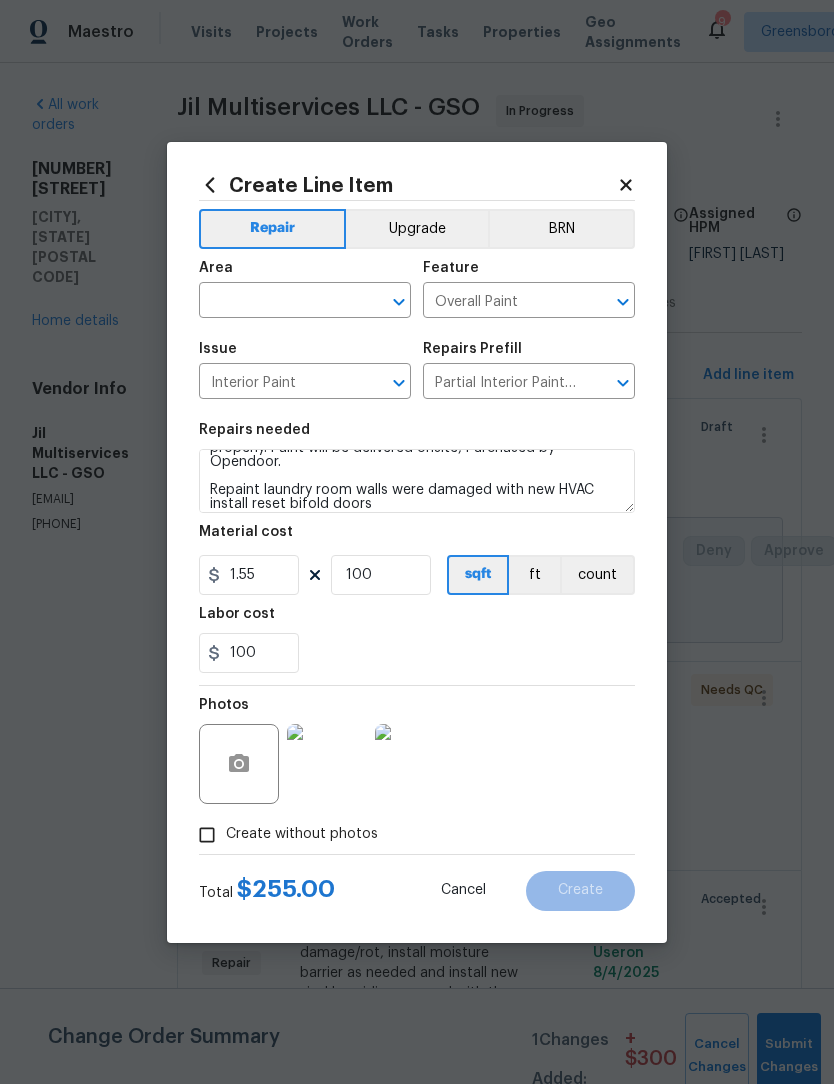 click on "Create without photos" at bounding box center [207, 835] 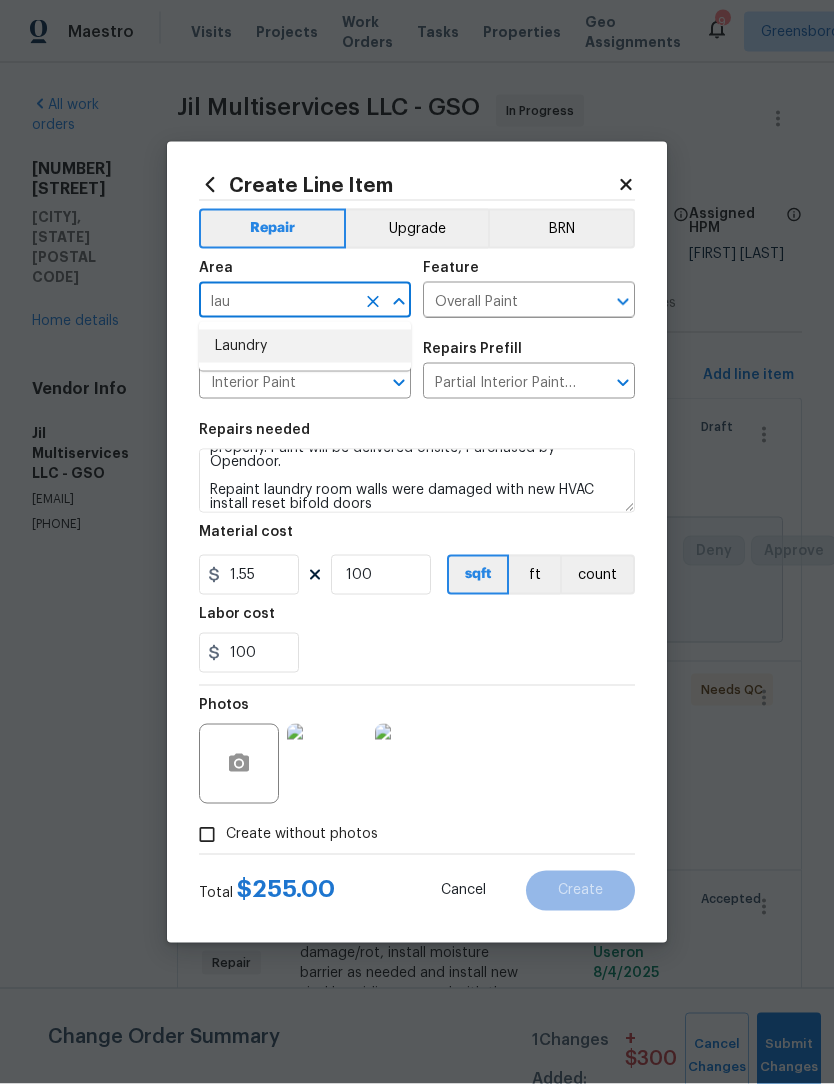 click on "Laundry" at bounding box center [305, 346] 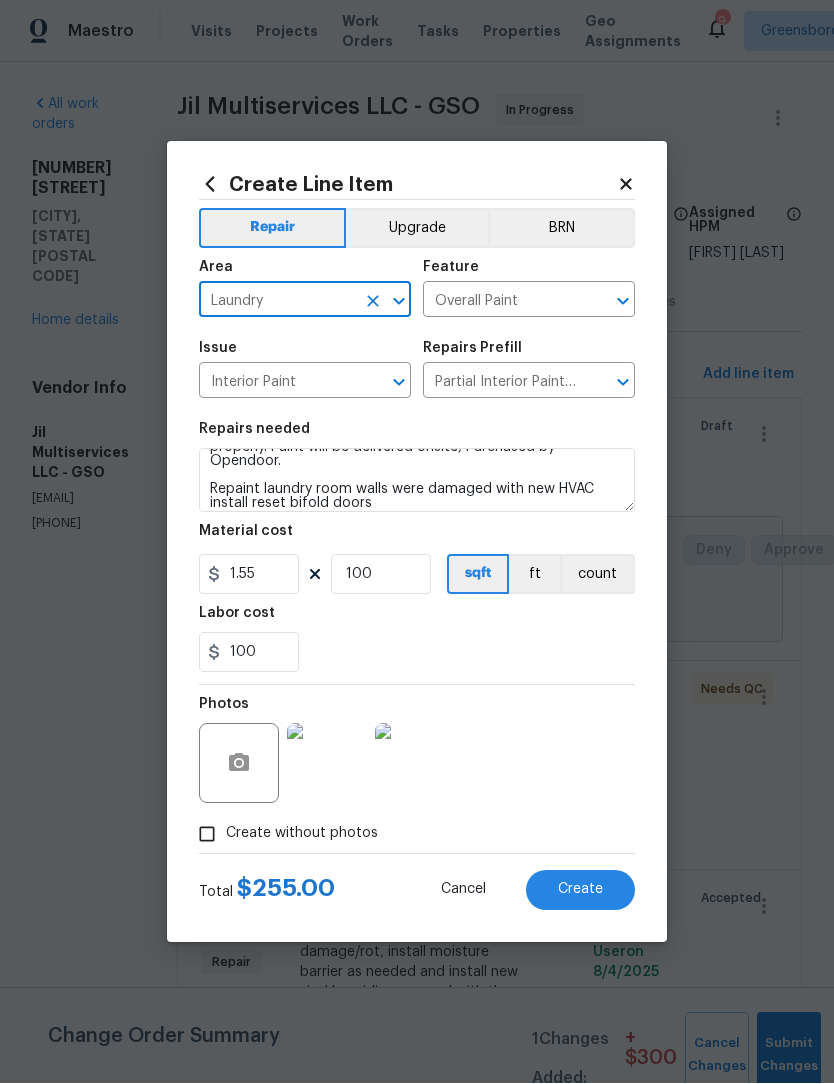 click on "Create" at bounding box center (580, 890) 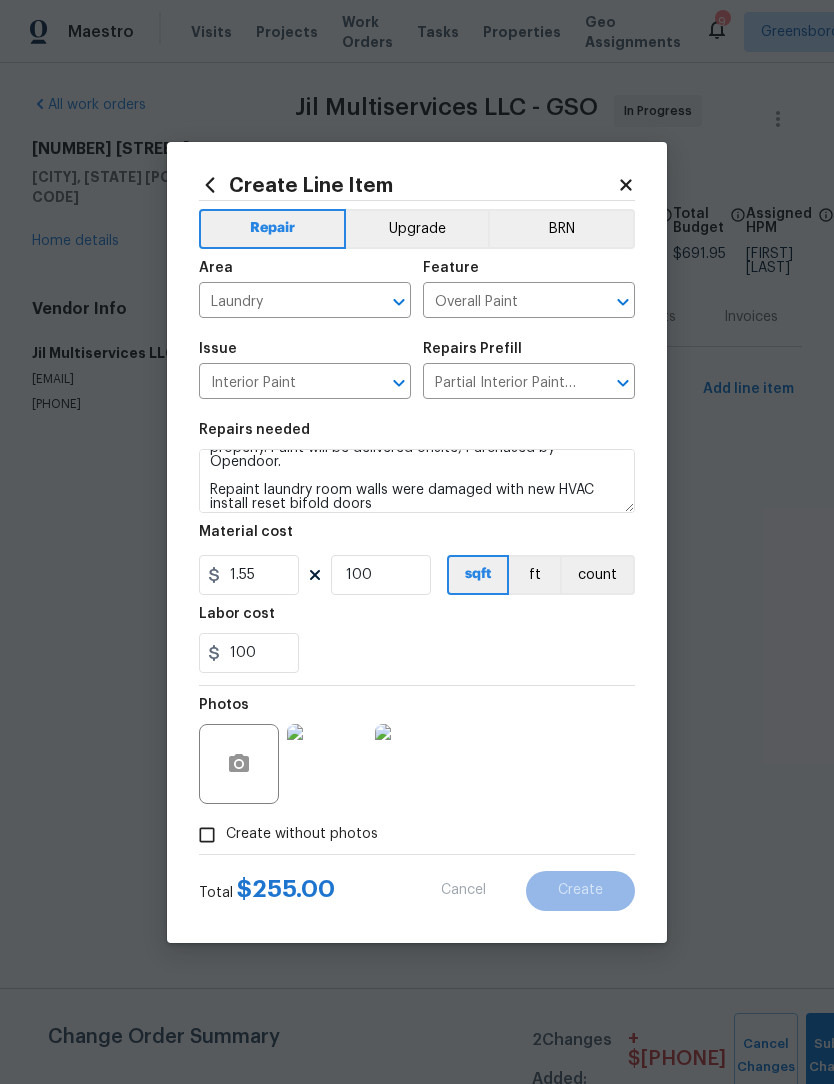 scroll, scrollTop: 0, scrollLeft: 0, axis: both 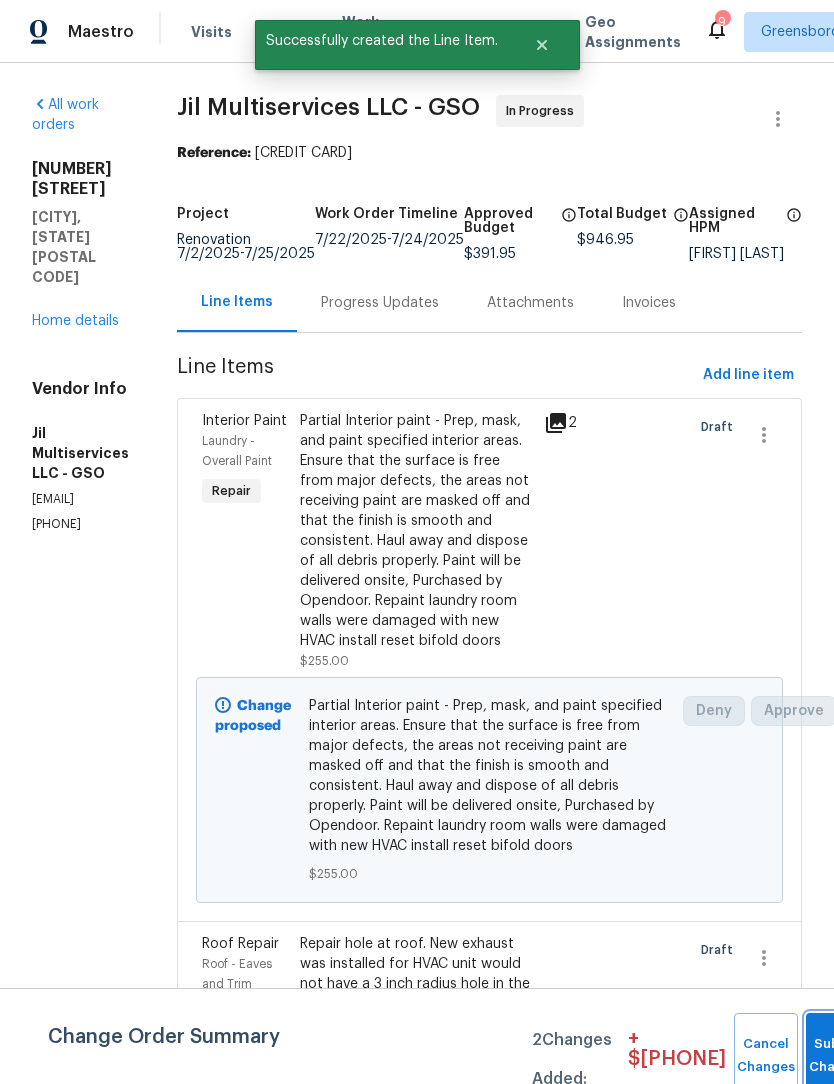 click on "Submit Changes" at bounding box center [838, 1056] 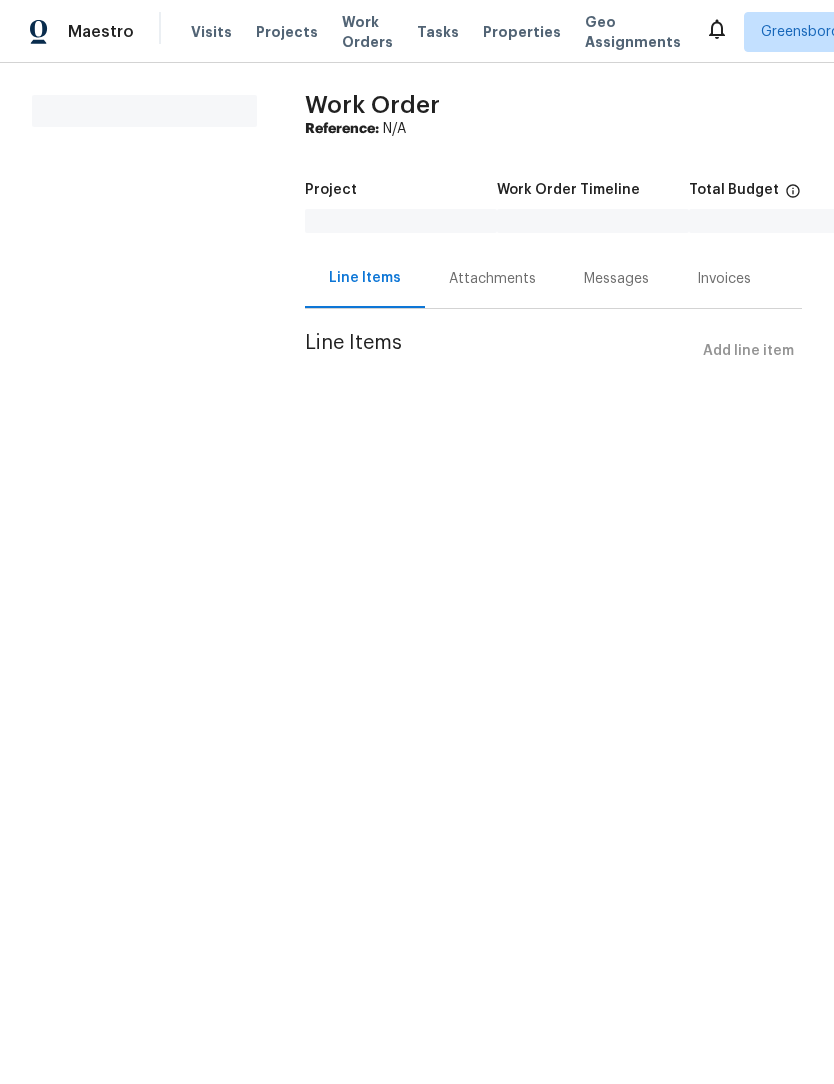 scroll, scrollTop: 0, scrollLeft: 0, axis: both 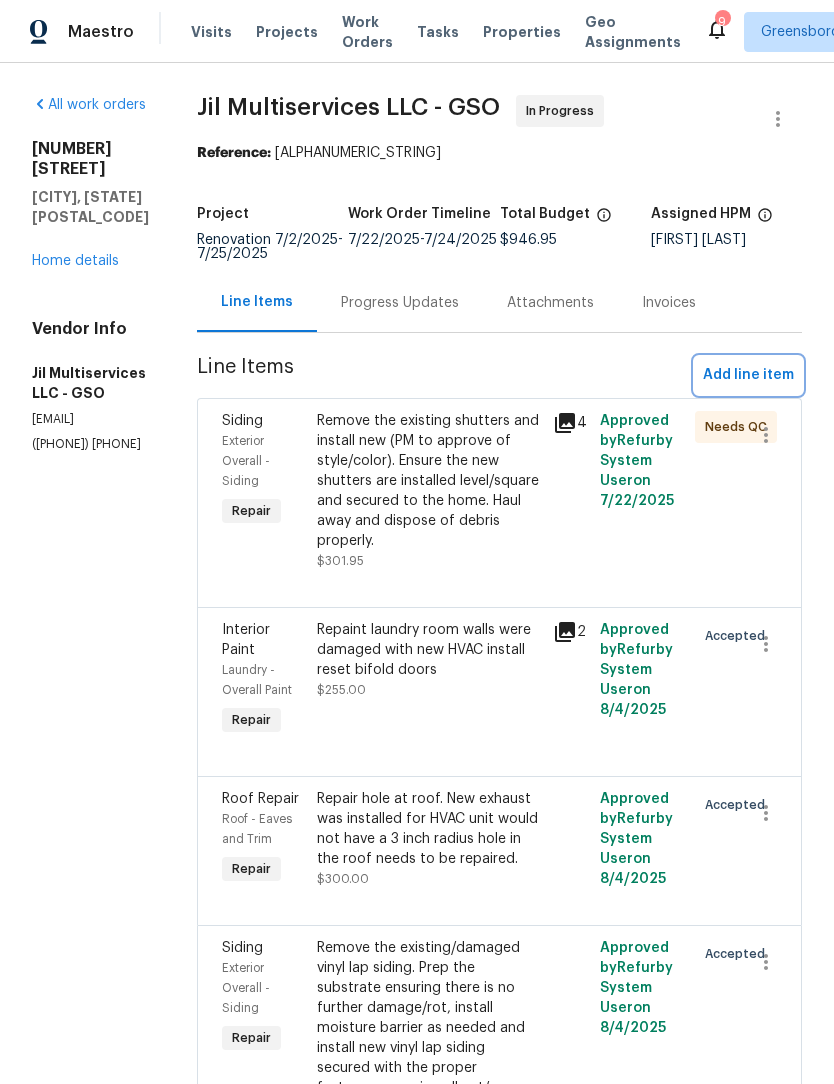 click on "Add line item" at bounding box center (748, 375) 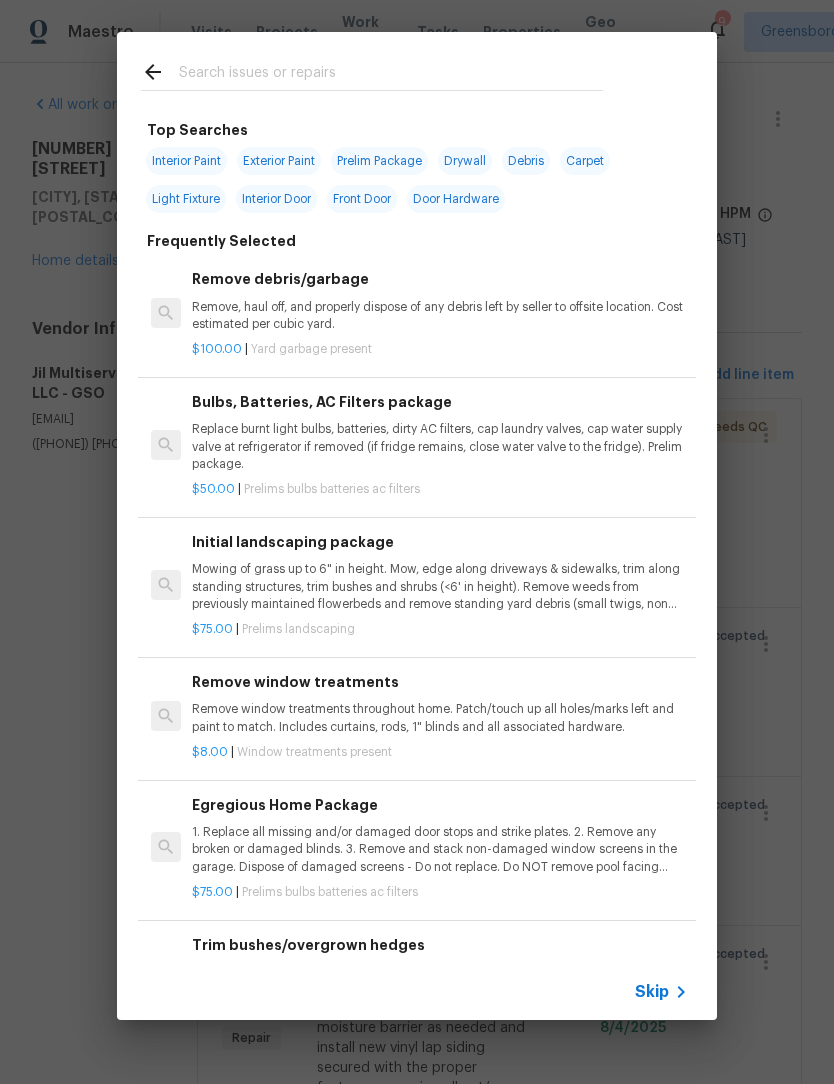 click on "Remove, haul off, and properly dispose of any debris left by seller to offsite location. Cost estimated per cubic yard." at bounding box center [440, 316] 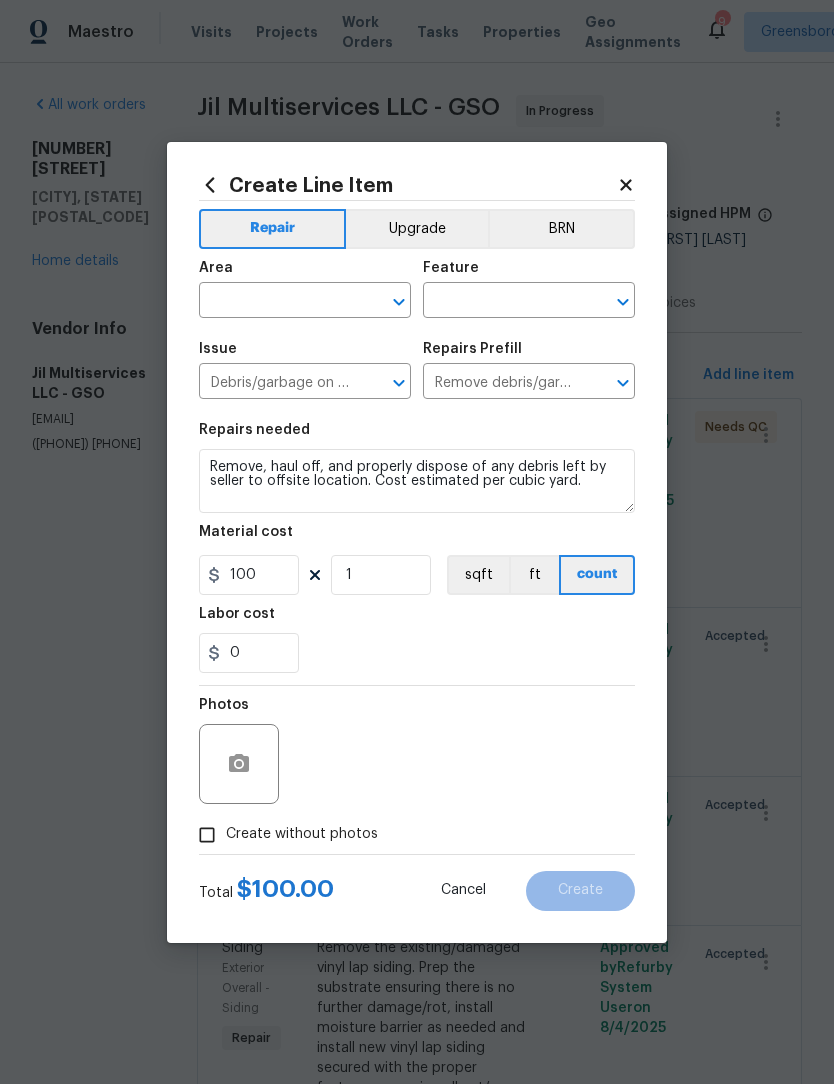 click at bounding box center (277, 302) 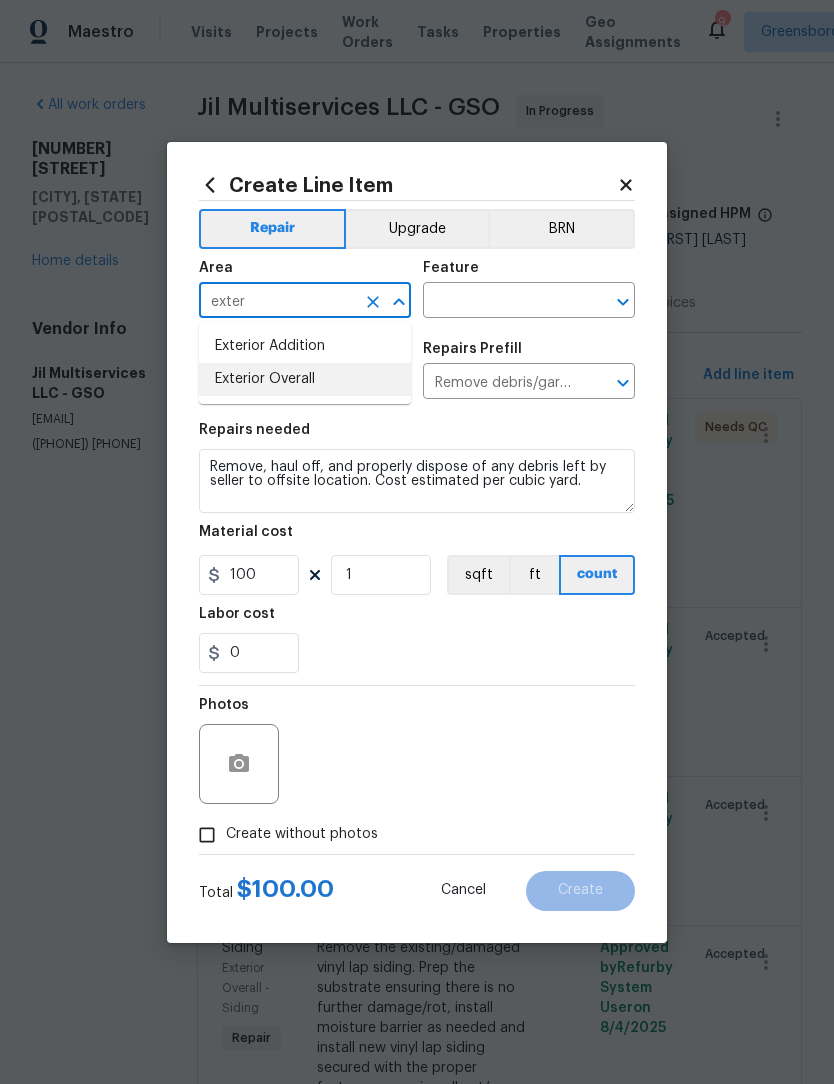 click on "Exterior Overall" at bounding box center [305, 379] 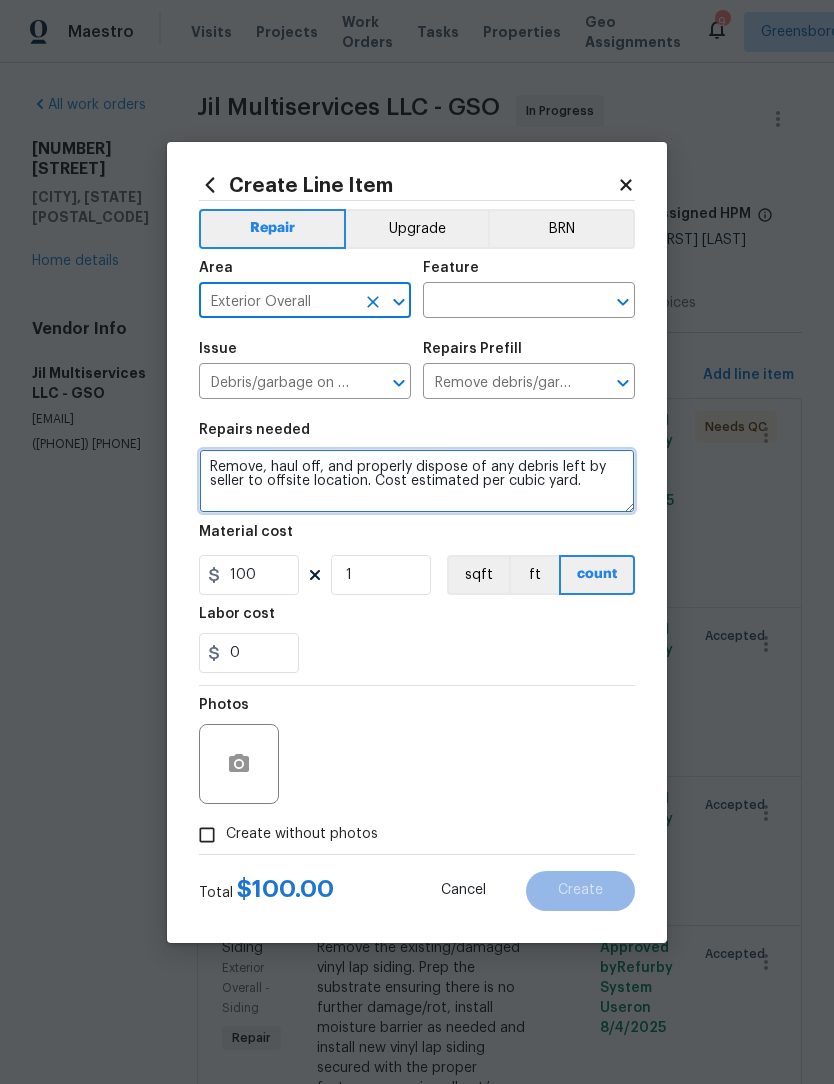 click on "Remove, haul off, and properly dispose of any debris left by seller to offsite location. Cost estimated per cubic yard." at bounding box center (417, 481) 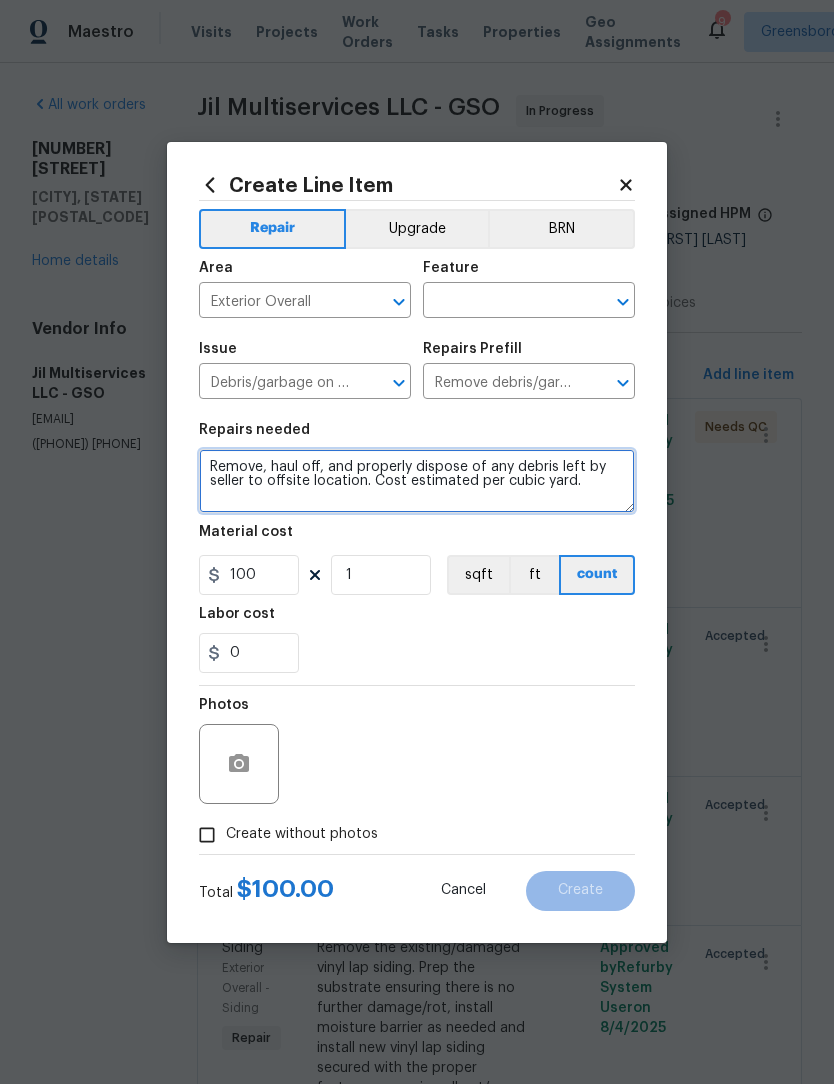 click on "Remove, haul off, and properly dispose of any debris left by seller to offsite location. Cost estimated per cubic yard." at bounding box center (417, 481) 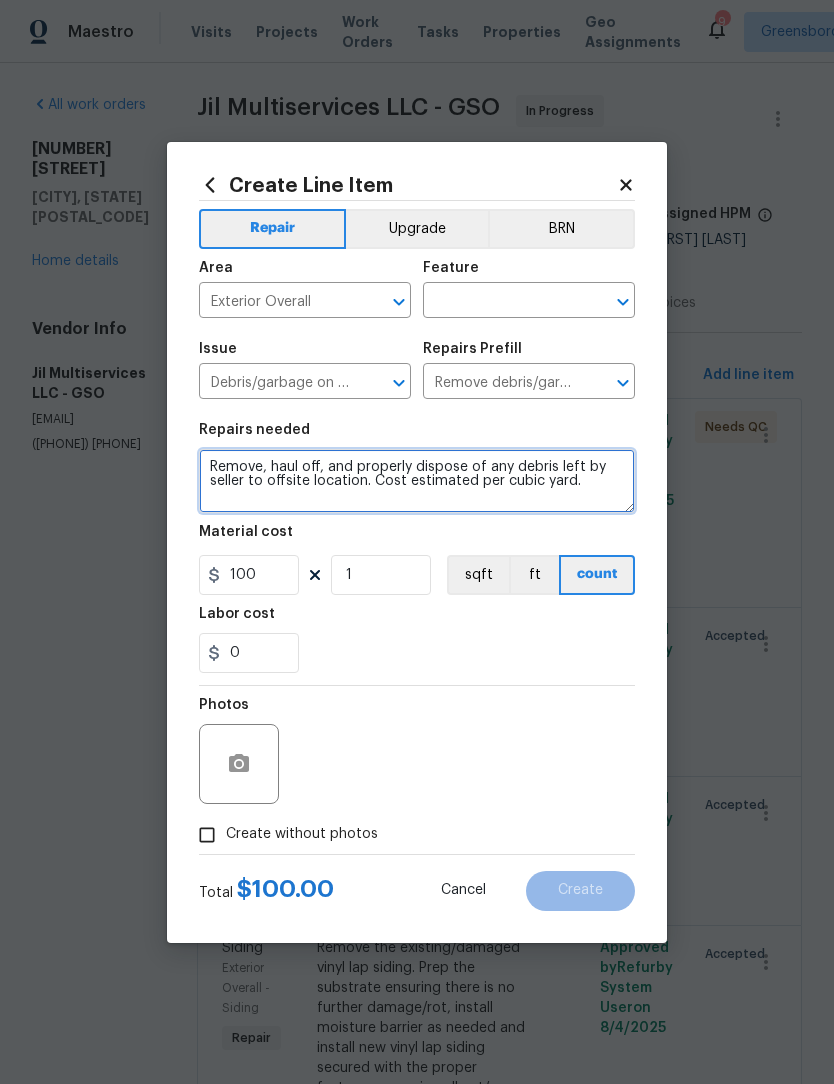 click on "Remove, haul off, and properly dispose of any debris left by seller to offsite location. Cost estimated per cubic yard." at bounding box center [417, 481] 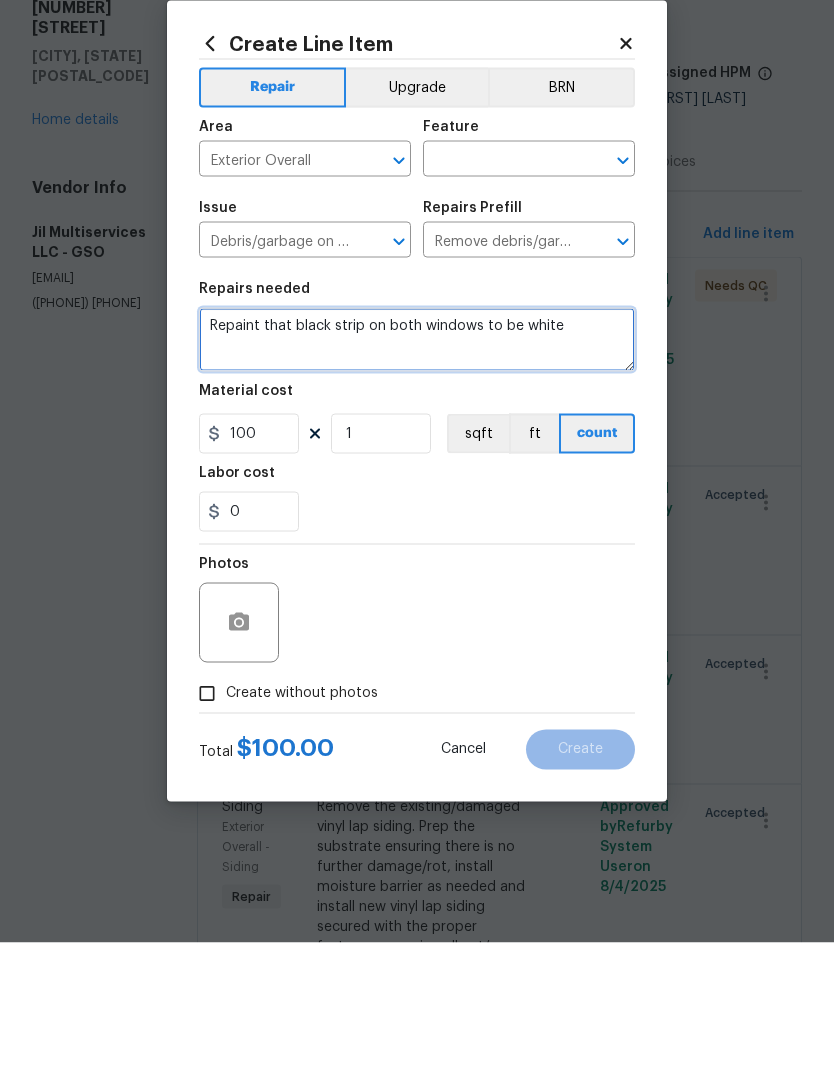 type on "Repaint that black strip on both windows to be white" 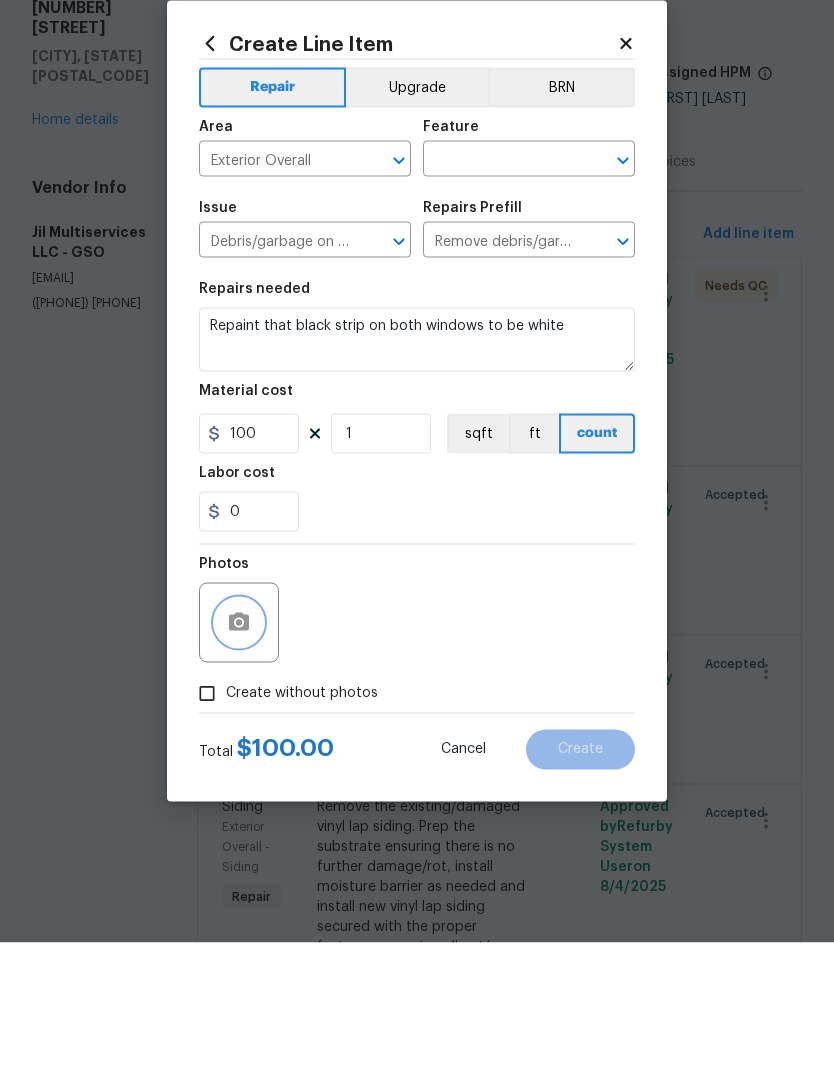 click at bounding box center [239, 764] 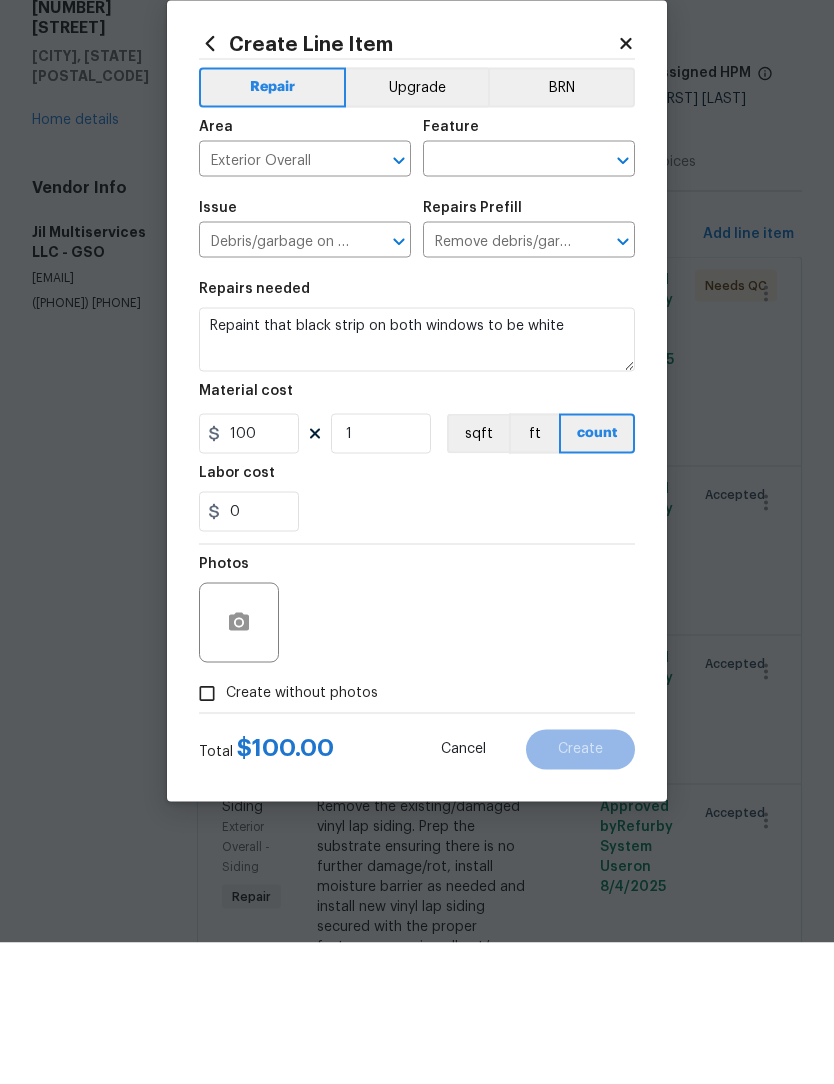 scroll, scrollTop: 66, scrollLeft: 0, axis: vertical 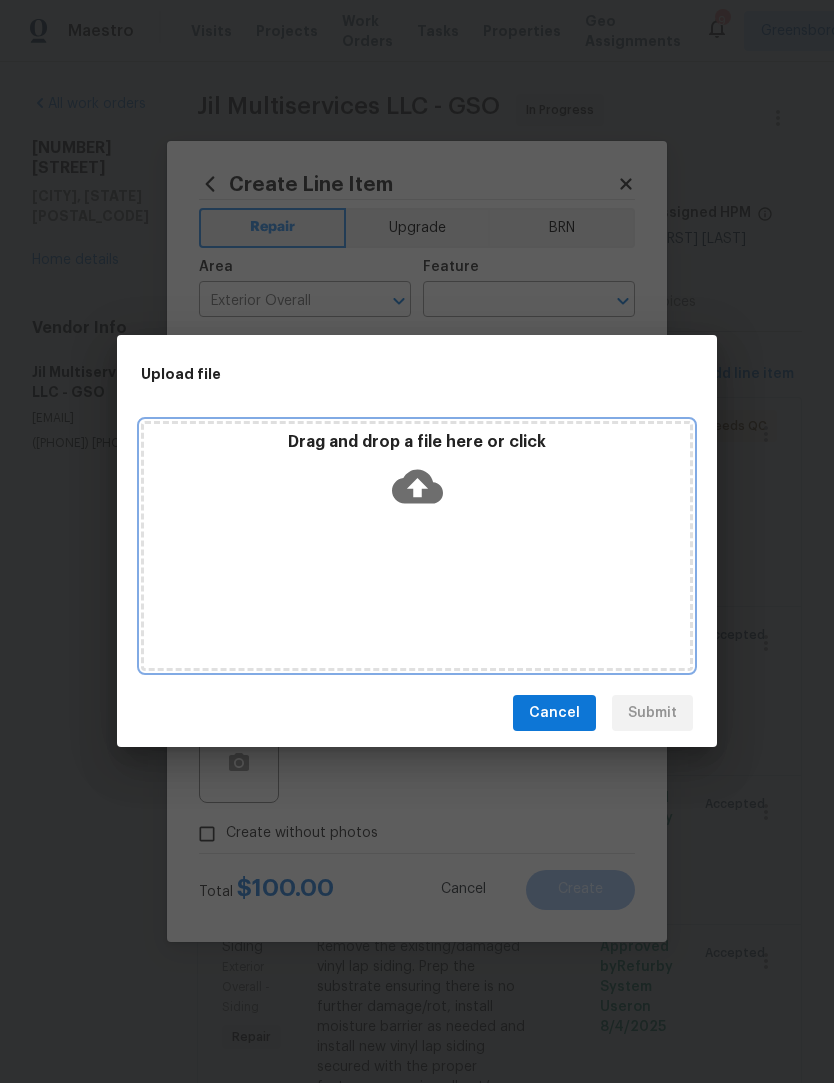 click on "Drag and drop a file here or click" at bounding box center [417, 547] 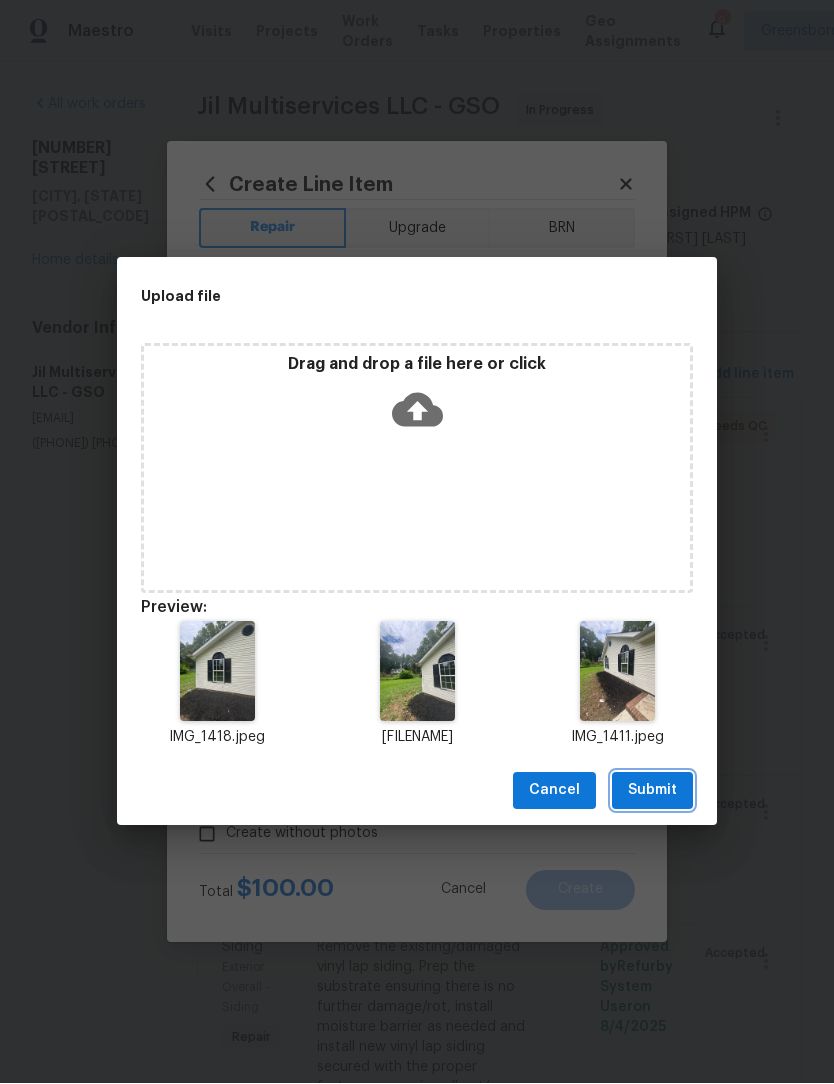 click on "Submit" at bounding box center [652, 791] 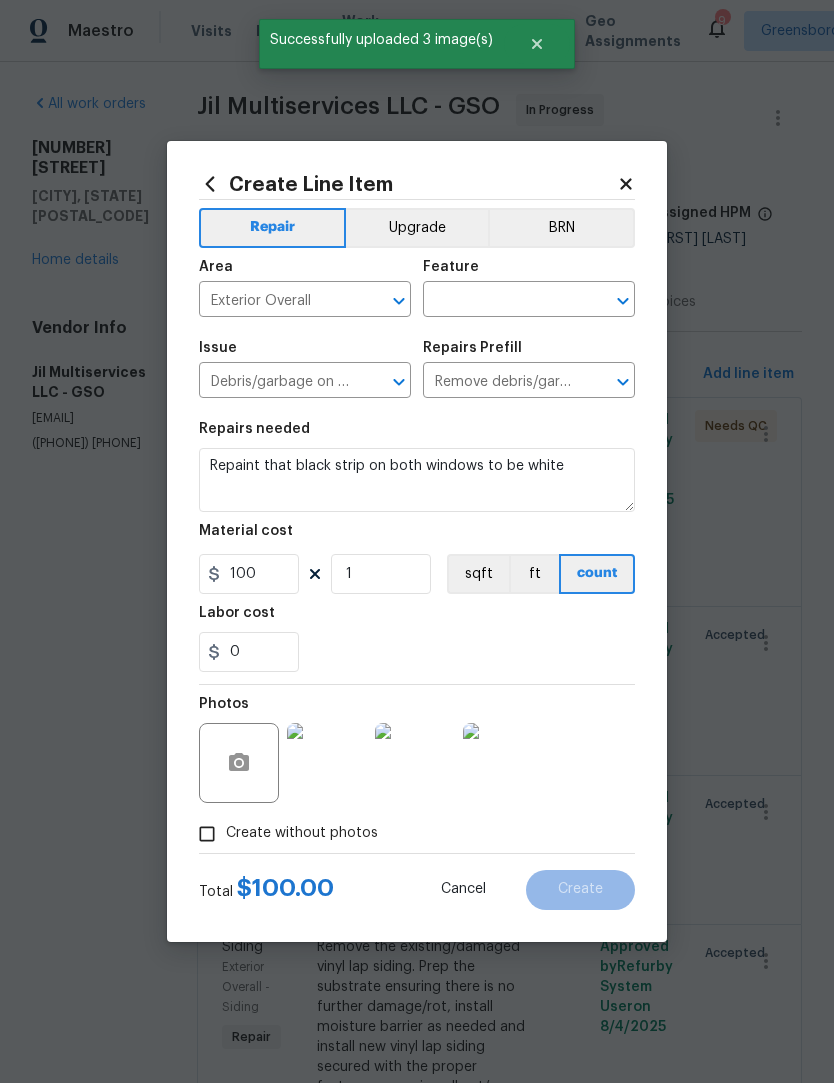 click on "Create without photos" at bounding box center (207, 835) 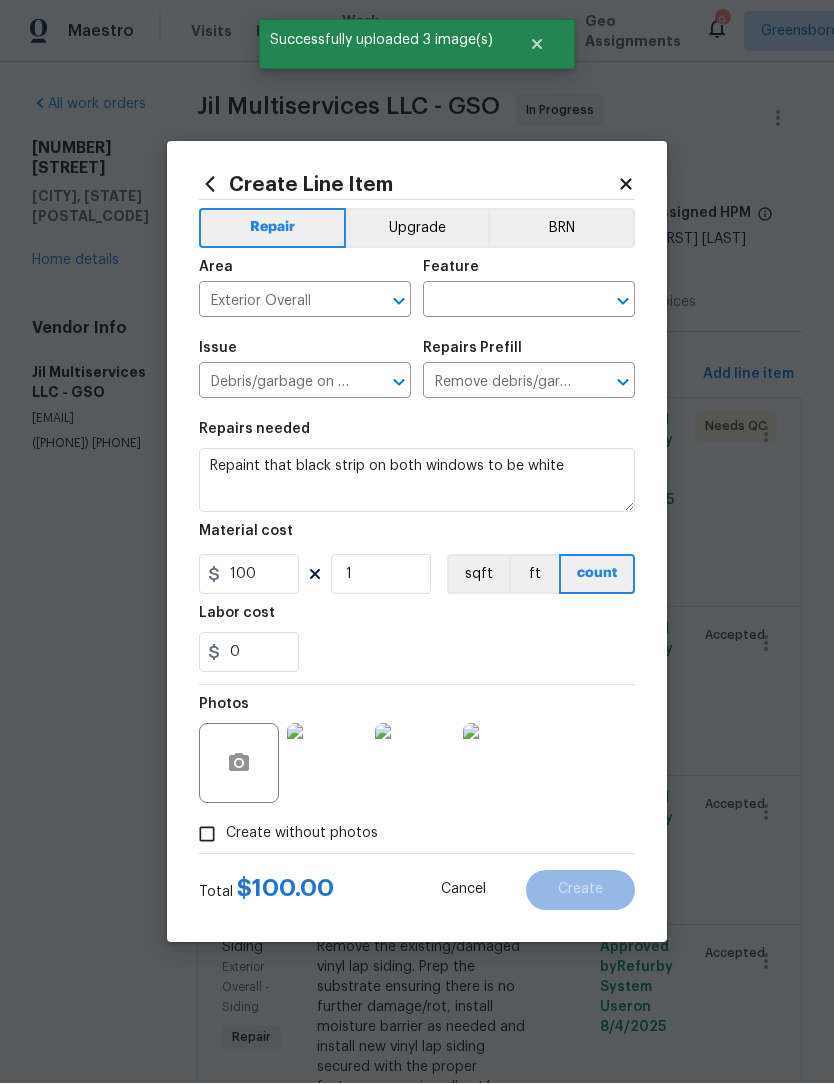 click at bounding box center [501, 302] 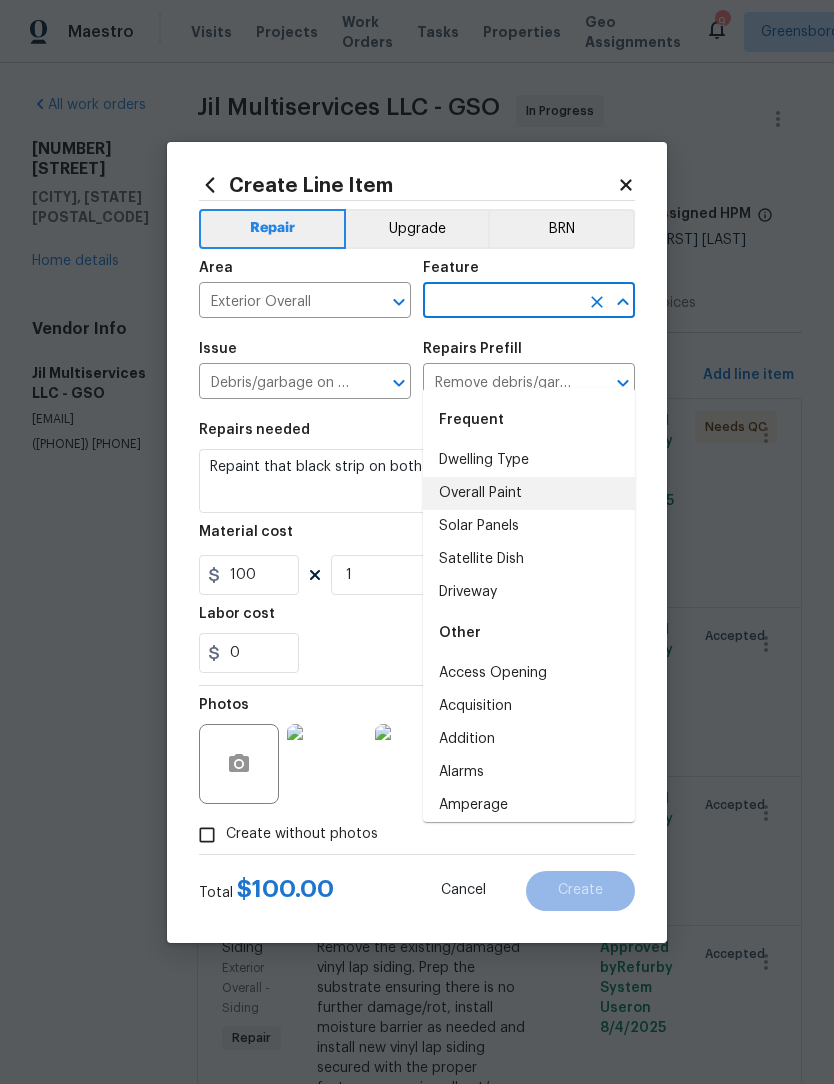 click on "Overall Paint" at bounding box center [529, 493] 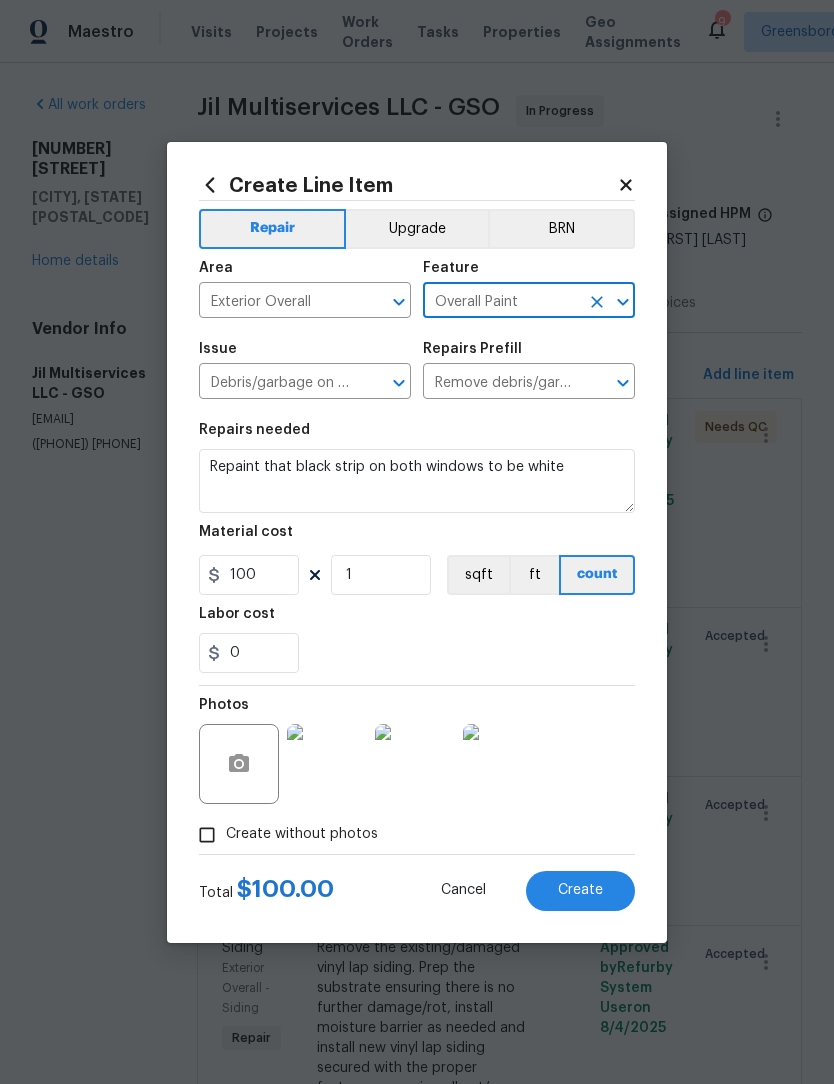 click on "Create" at bounding box center (580, 890) 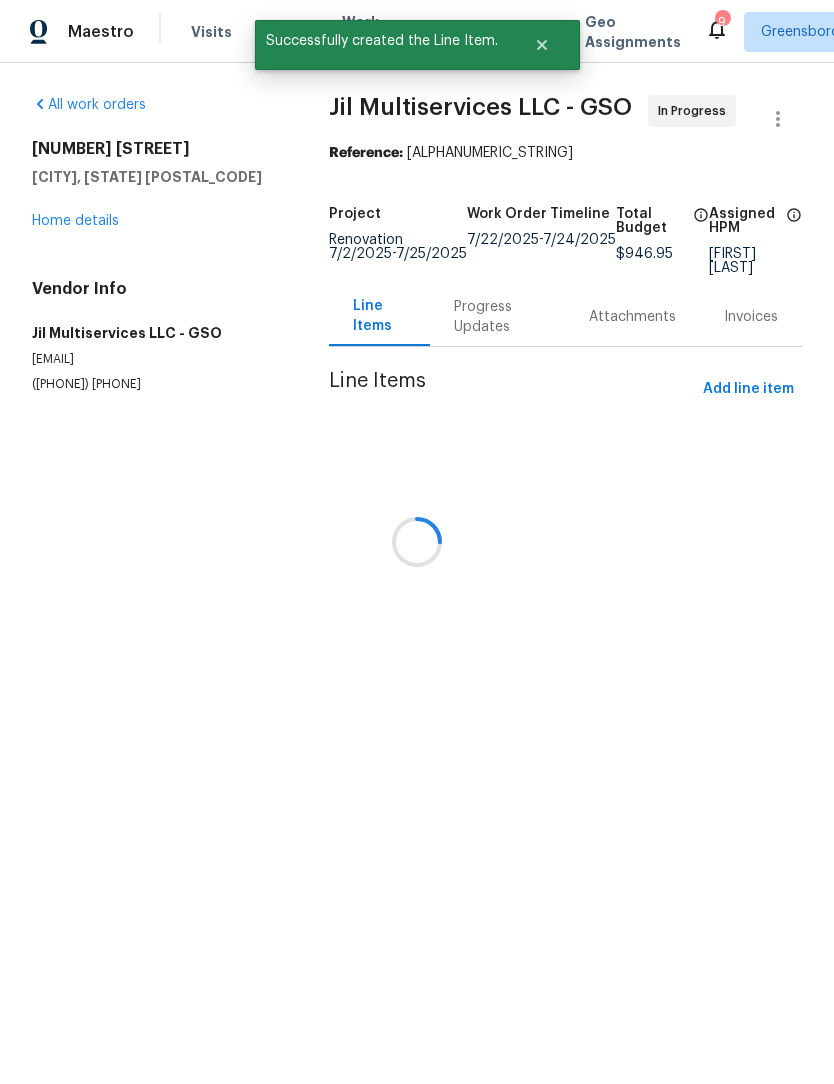 scroll, scrollTop: 0, scrollLeft: 0, axis: both 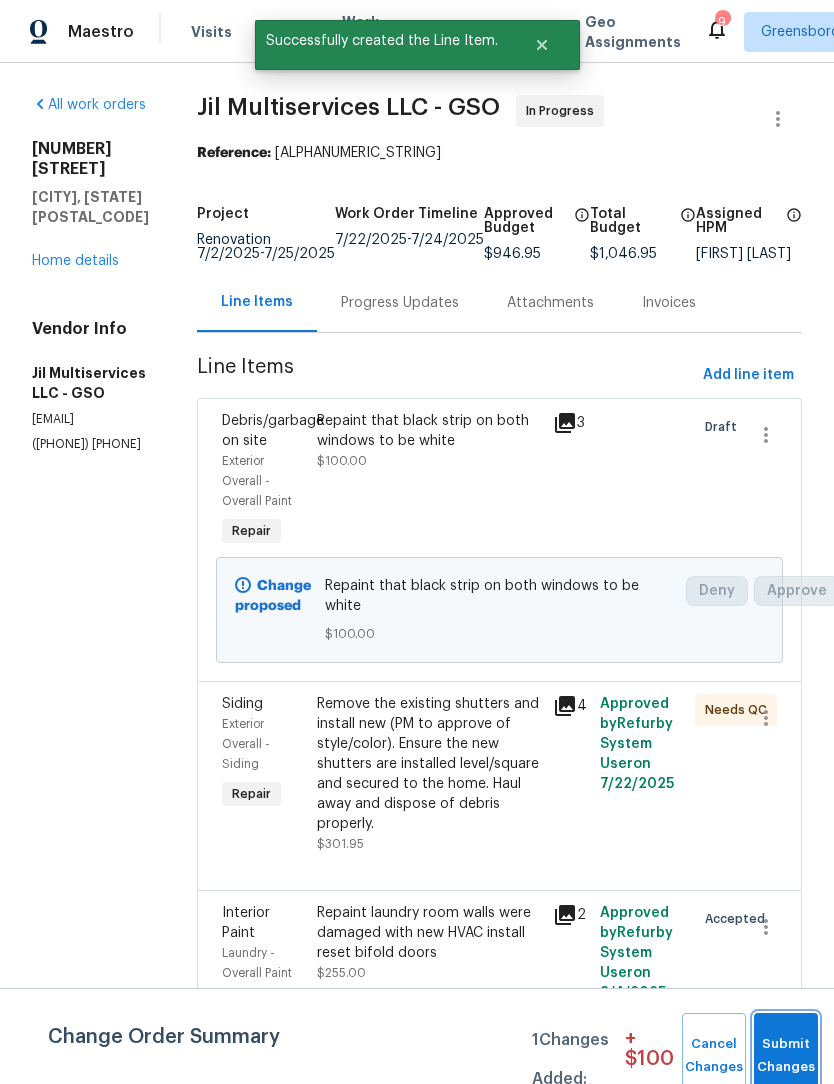click on "Submit Changes" at bounding box center [786, 1056] 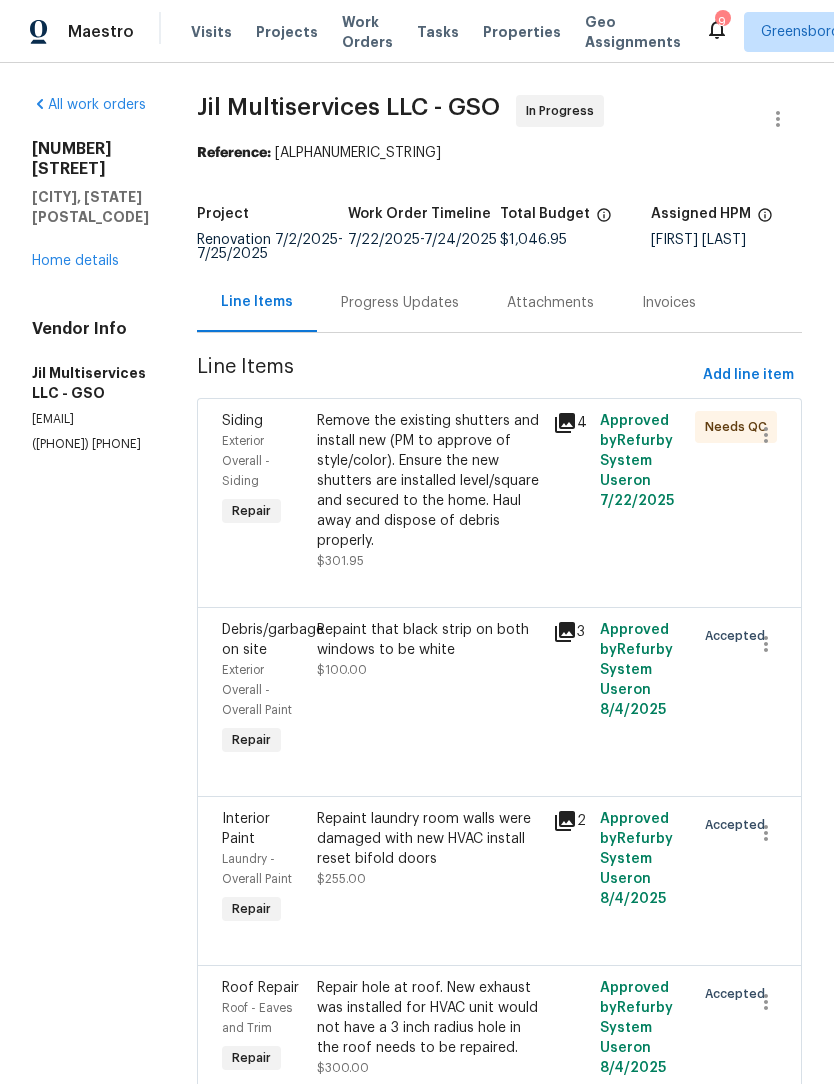 click on "Home details" at bounding box center (75, 261) 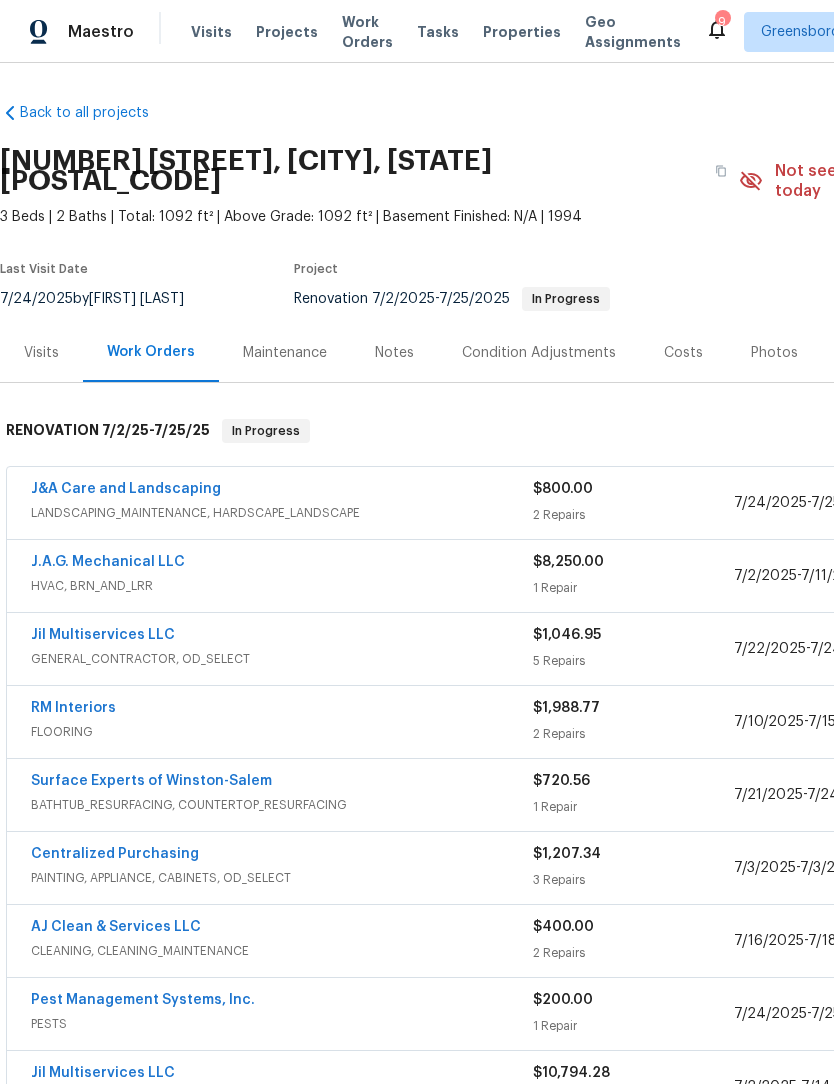 click on "Notes" at bounding box center (394, 352) 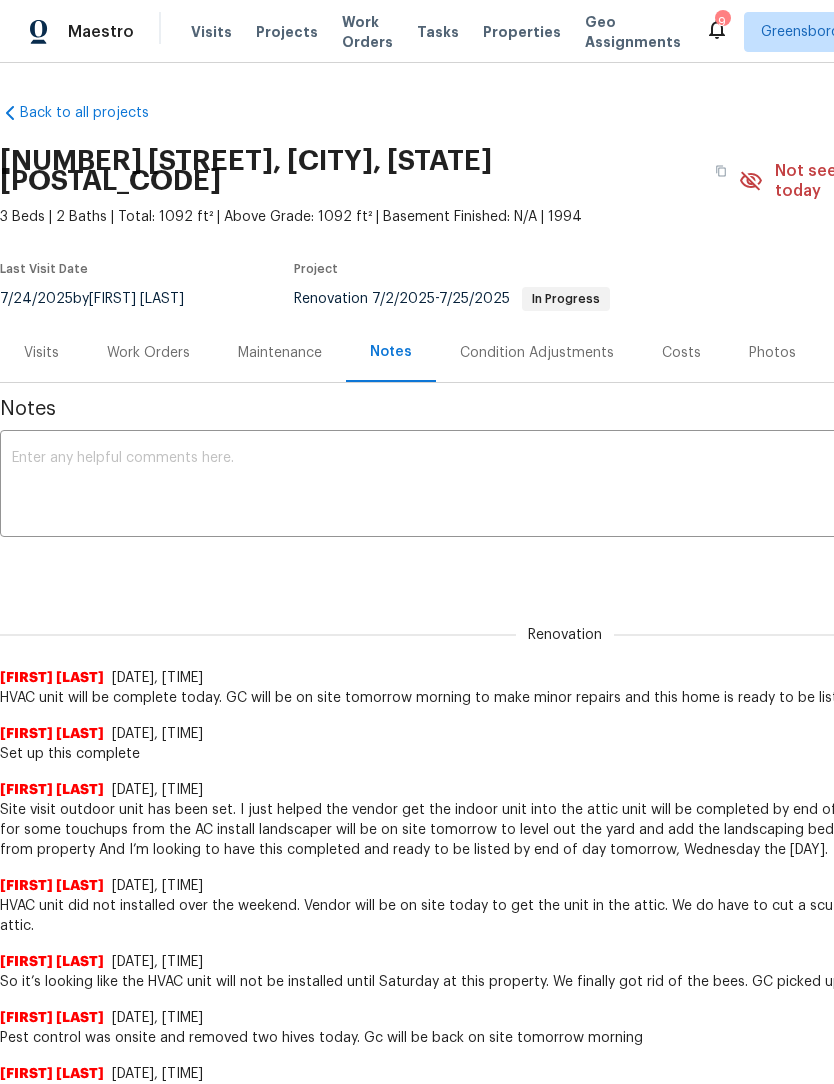 click at bounding box center (565, 486) 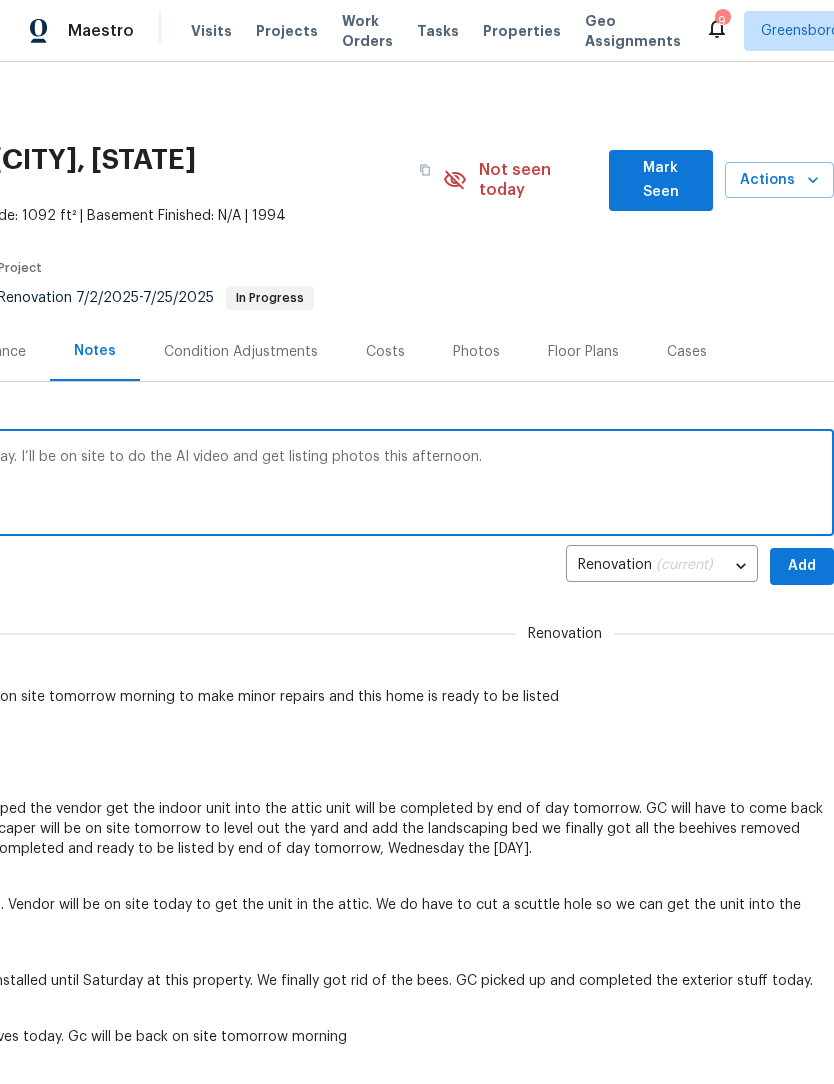 scroll, scrollTop: 0, scrollLeft: 296, axis: horizontal 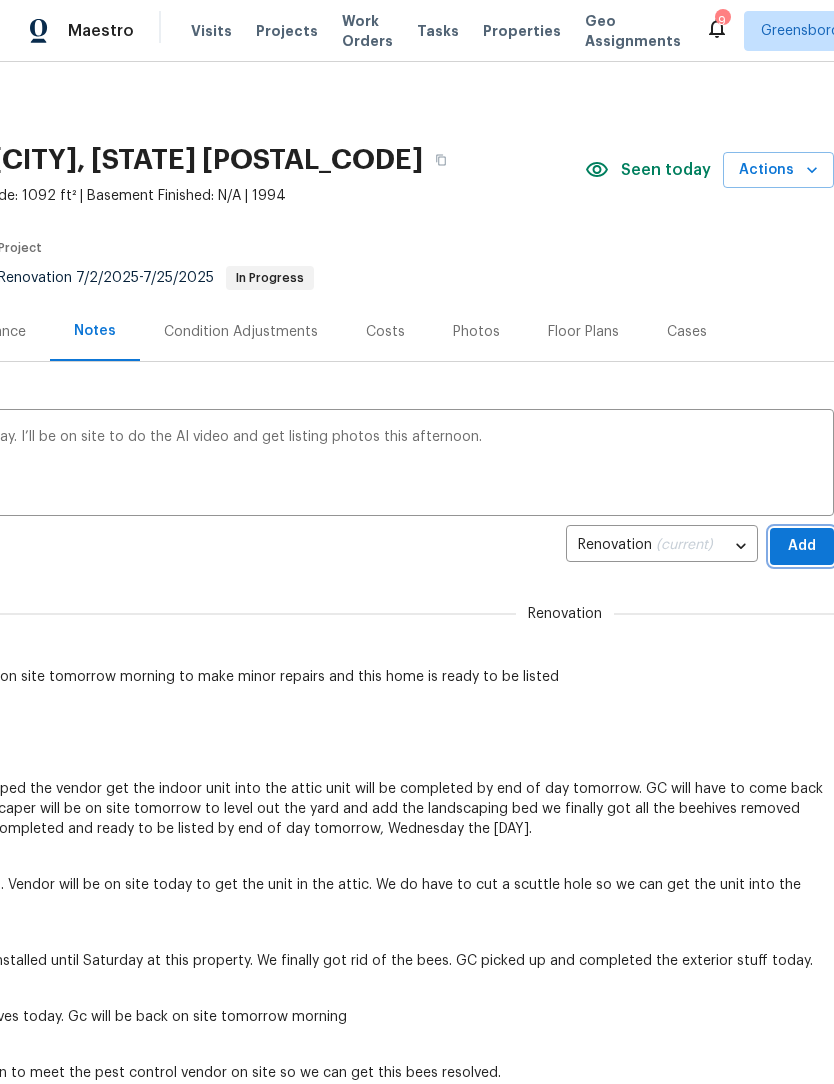 click on "Add" at bounding box center [802, 546] 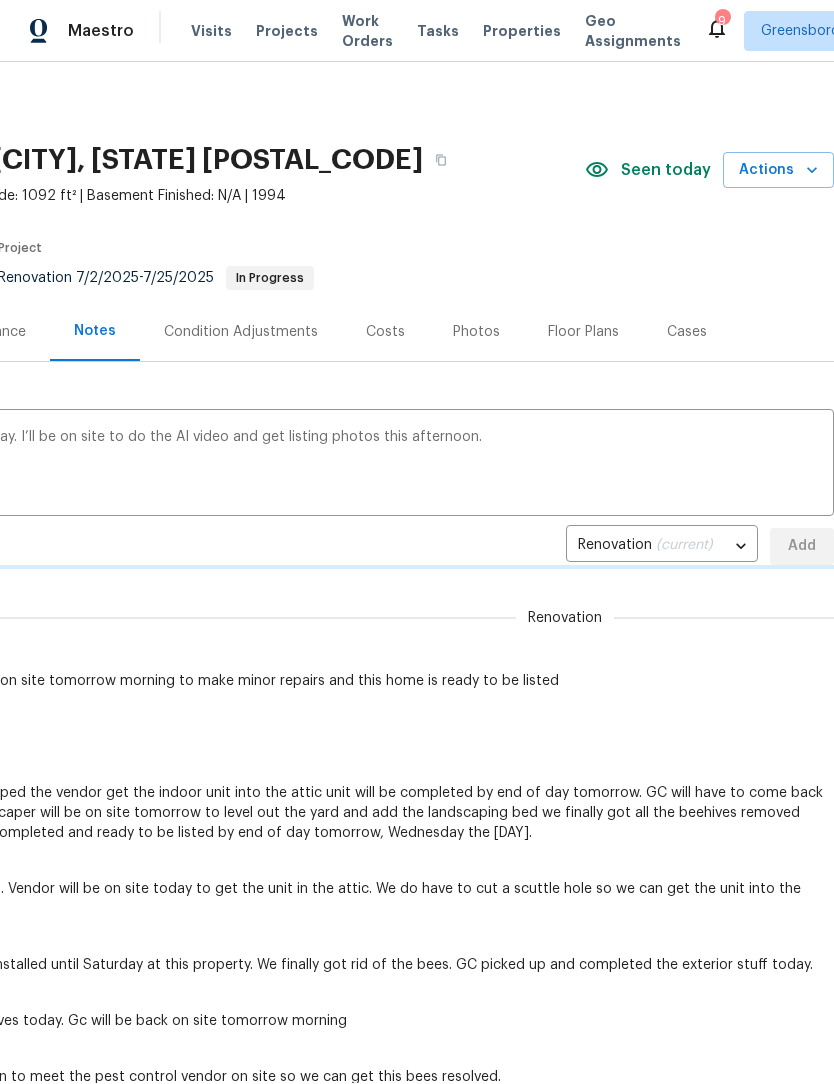 type 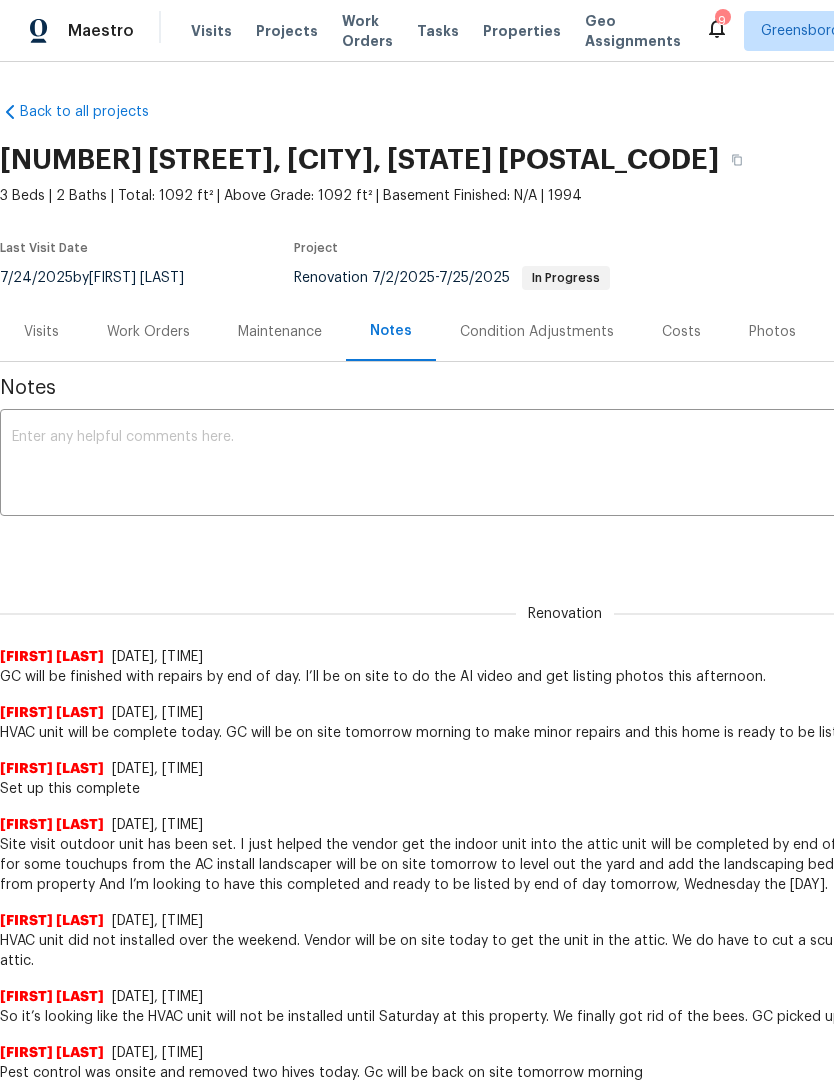scroll, scrollTop: 0, scrollLeft: 0, axis: both 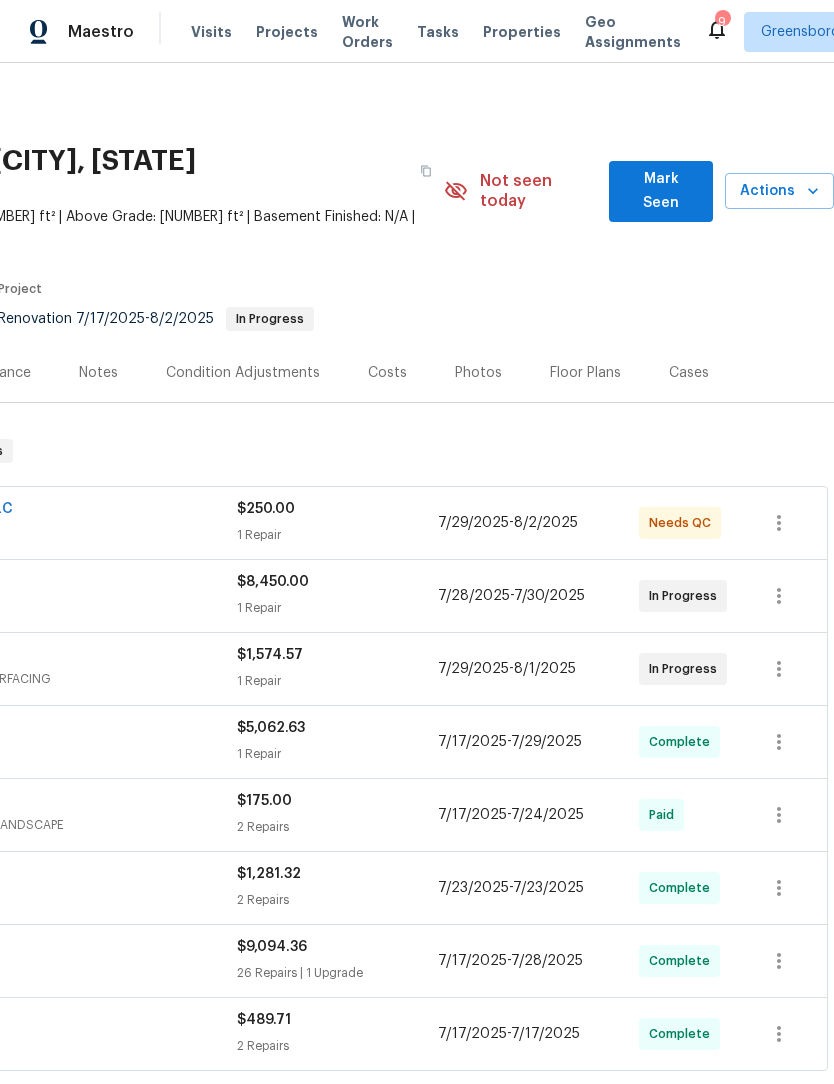 click on "Mark Seen" at bounding box center [661, 191] 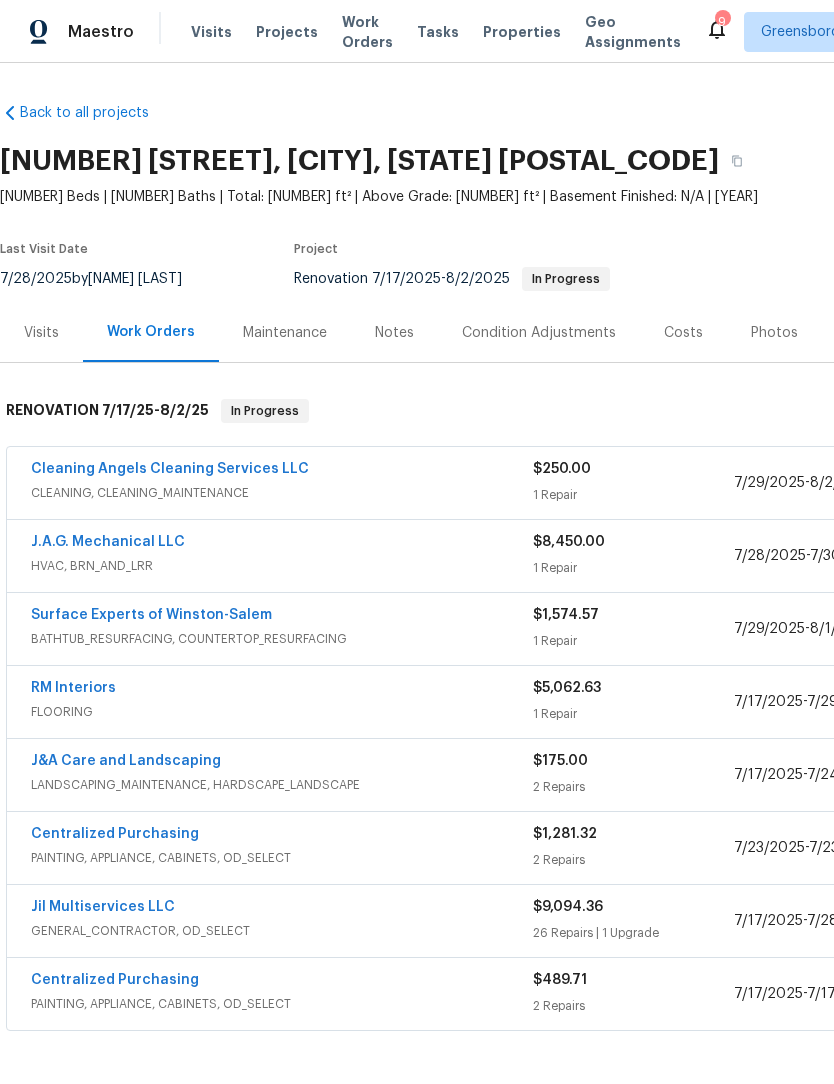 scroll, scrollTop: 0, scrollLeft: 0, axis: both 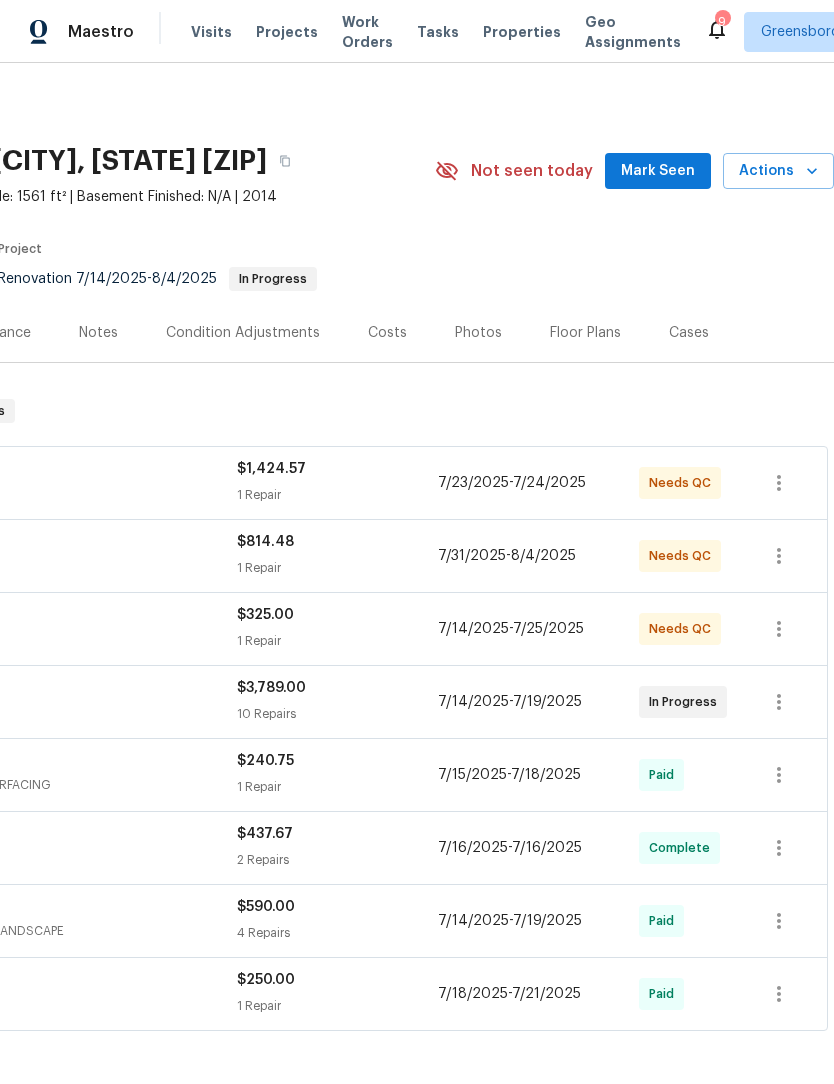 click on "Mark Seen" at bounding box center (658, 171) 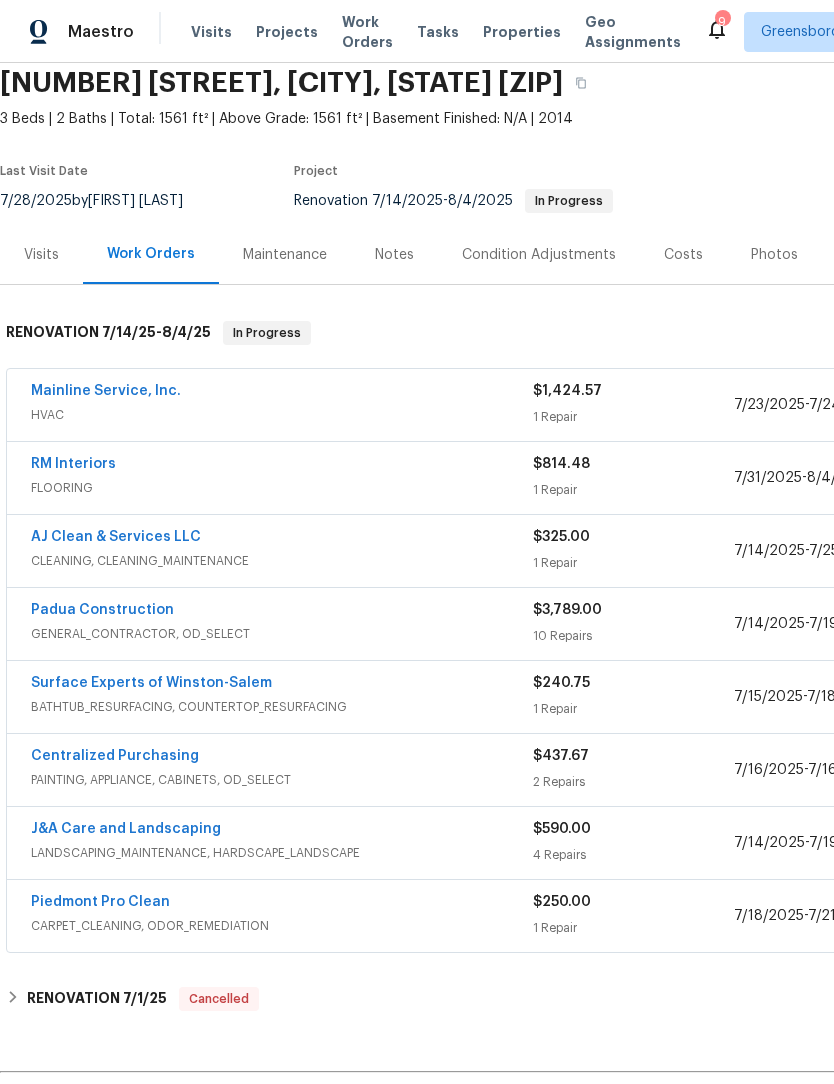 scroll, scrollTop: 78, scrollLeft: 0, axis: vertical 